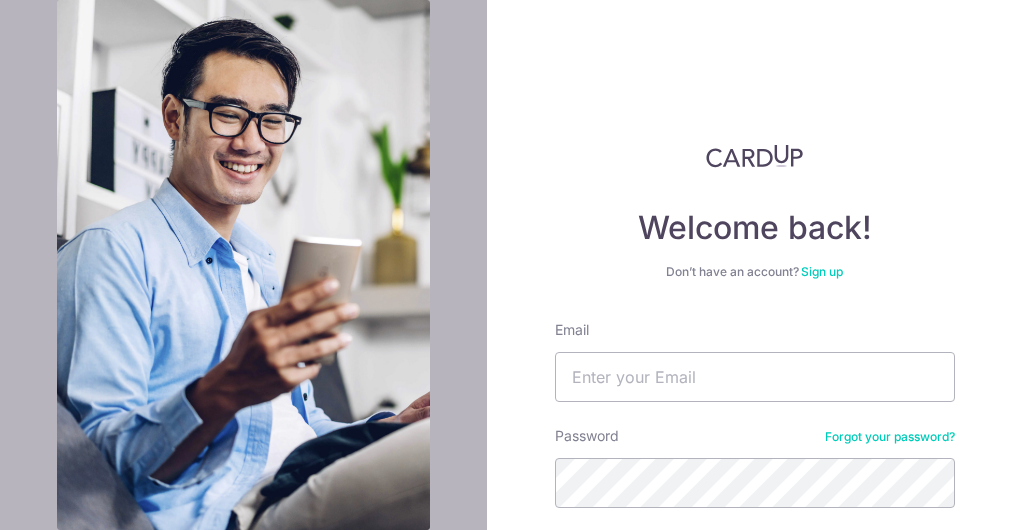 scroll, scrollTop: 0, scrollLeft: 0, axis: both 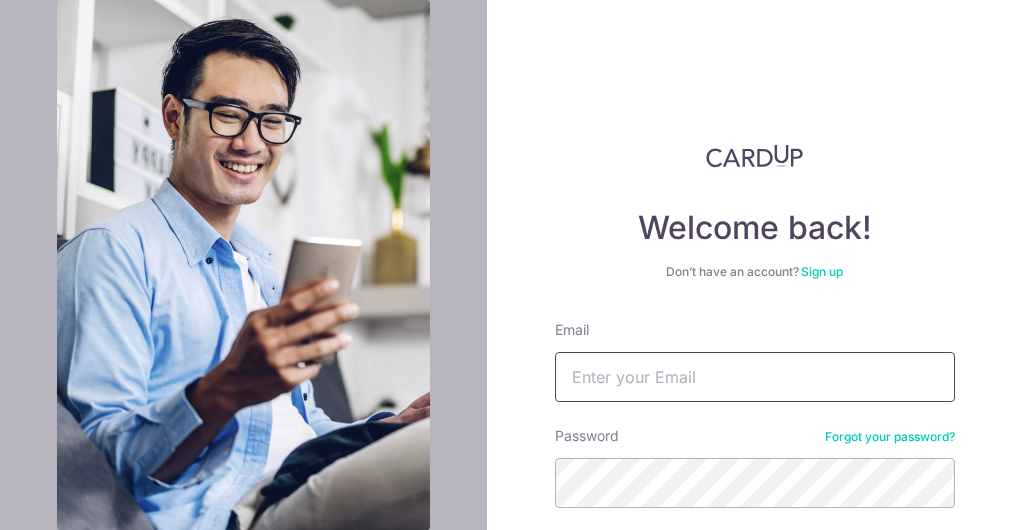 click on "Email" at bounding box center (755, 377) 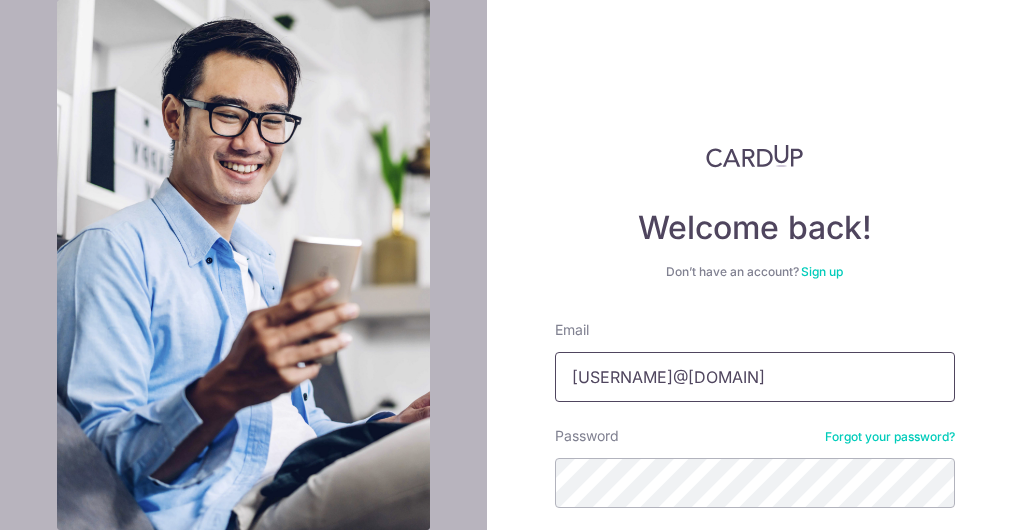 type on "toh.xinying8@example.com" 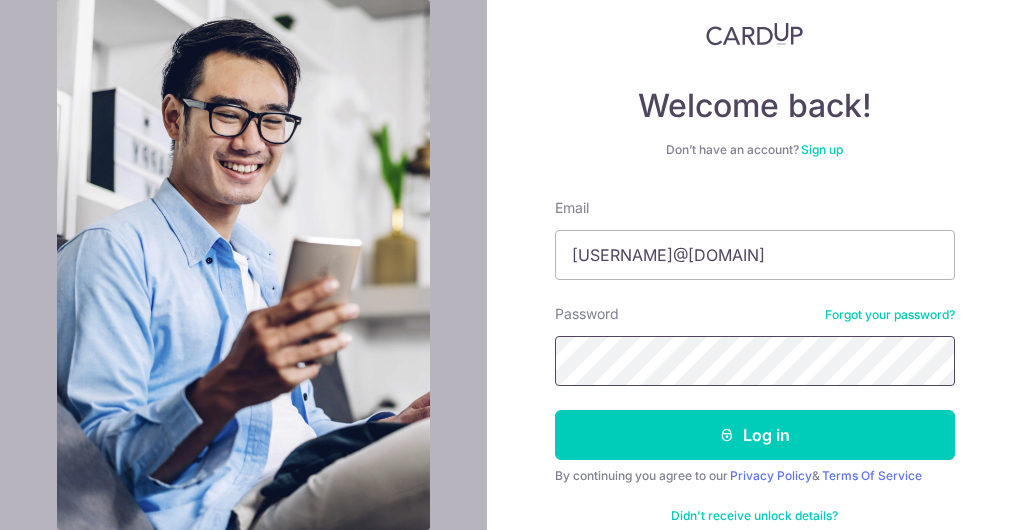 scroll, scrollTop: 135, scrollLeft: 0, axis: vertical 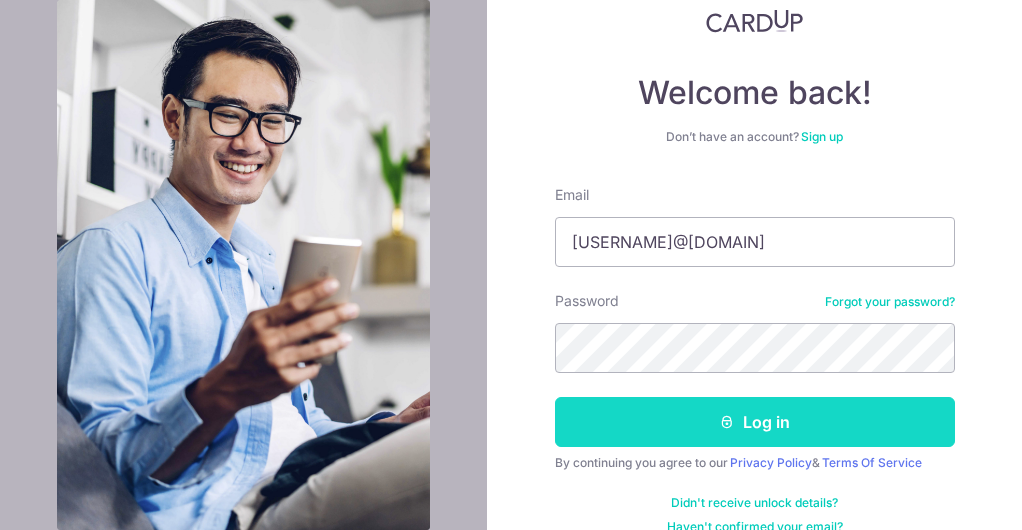 click on "Log in" at bounding box center [755, 422] 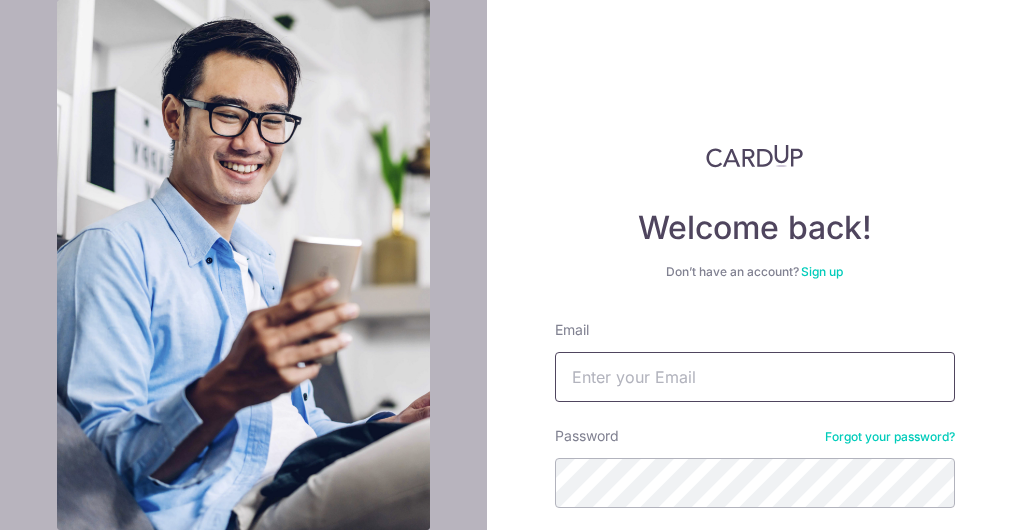 scroll, scrollTop: 0, scrollLeft: 0, axis: both 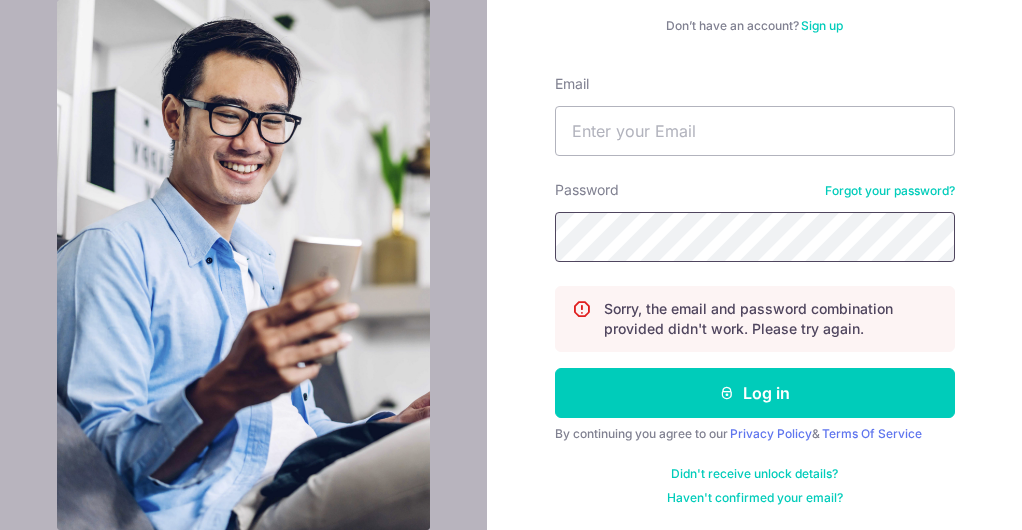 click on "Log in" at bounding box center (755, 393) 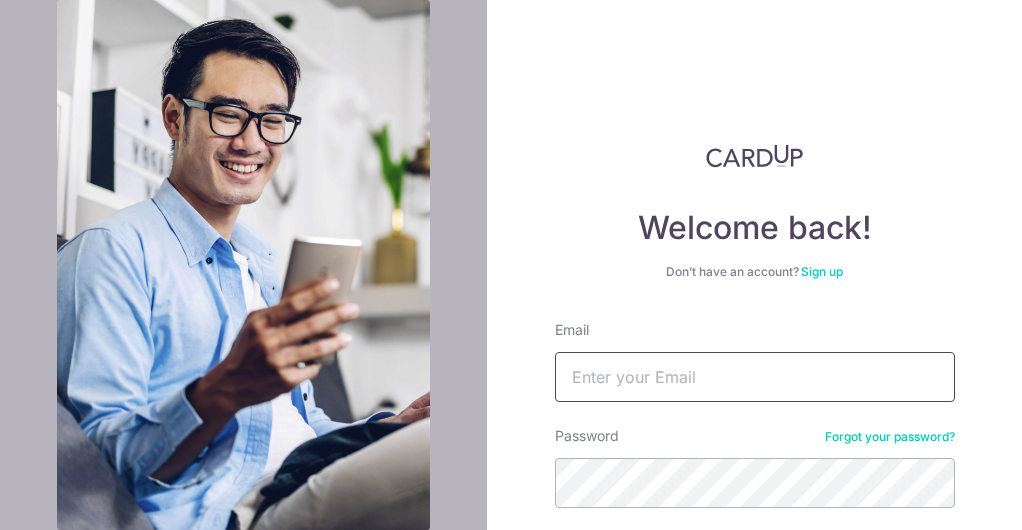 scroll, scrollTop: 0, scrollLeft: 0, axis: both 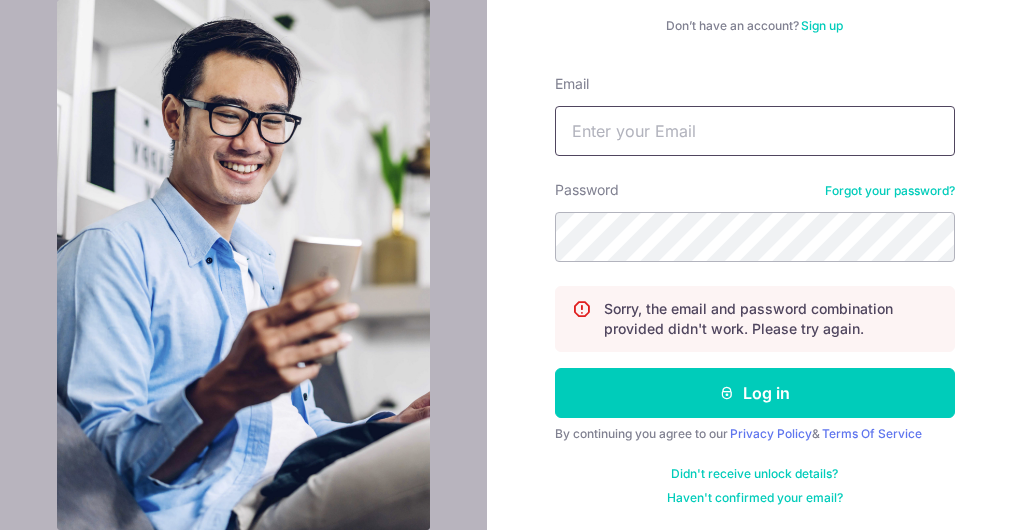 click on "Email" at bounding box center [755, 131] 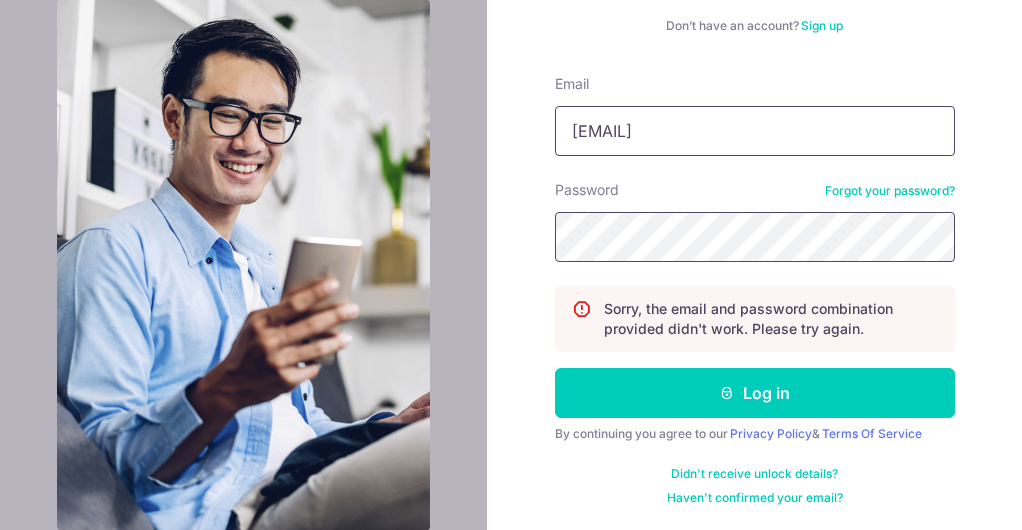 click on "Log in" at bounding box center (755, 393) 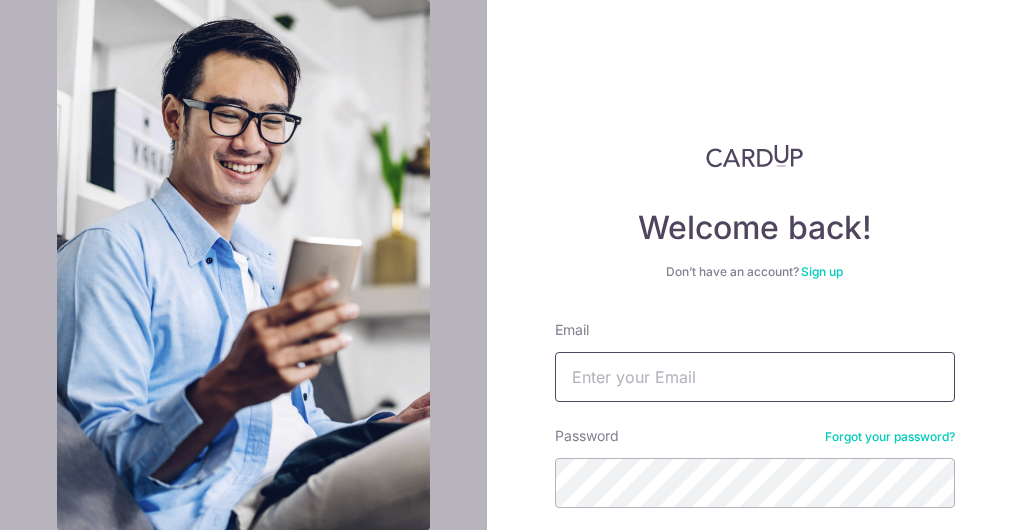 scroll, scrollTop: 0, scrollLeft: 0, axis: both 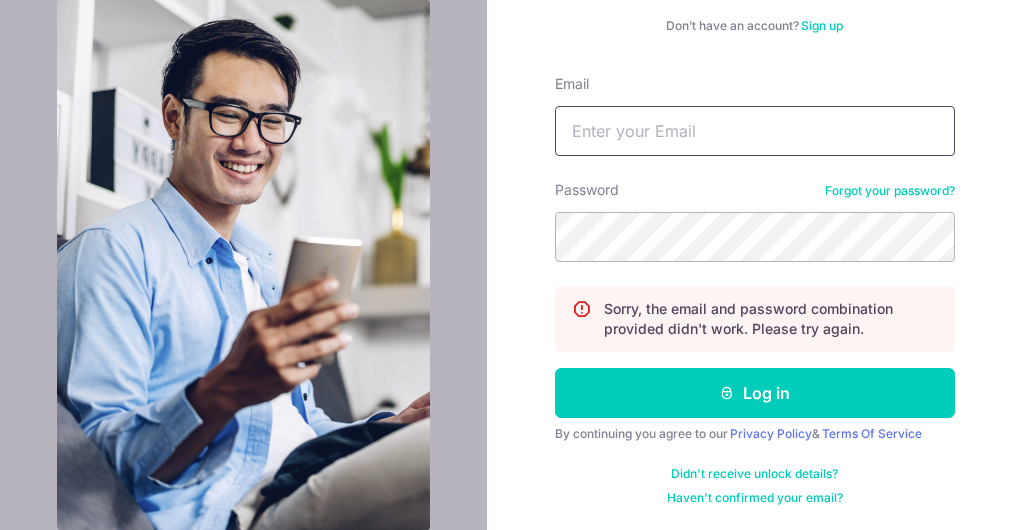 click on "Email" at bounding box center [755, 131] 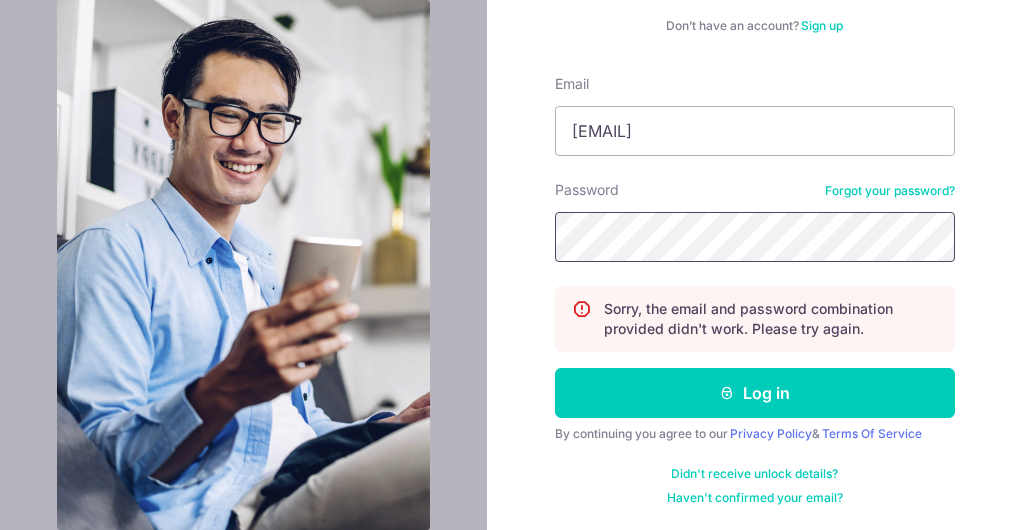 click on "Log in" at bounding box center (755, 393) 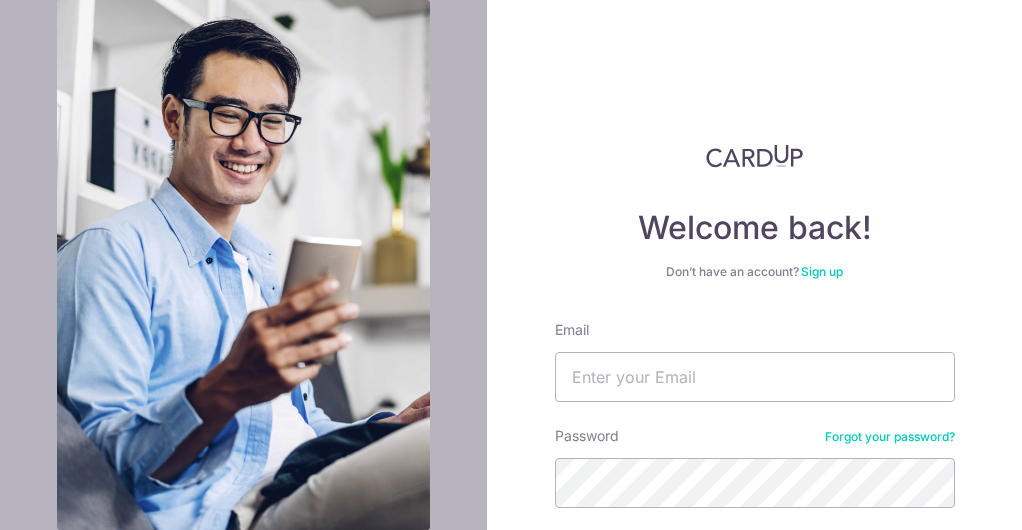 scroll, scrollTop: 0, scrollLeft: 0, axis: both 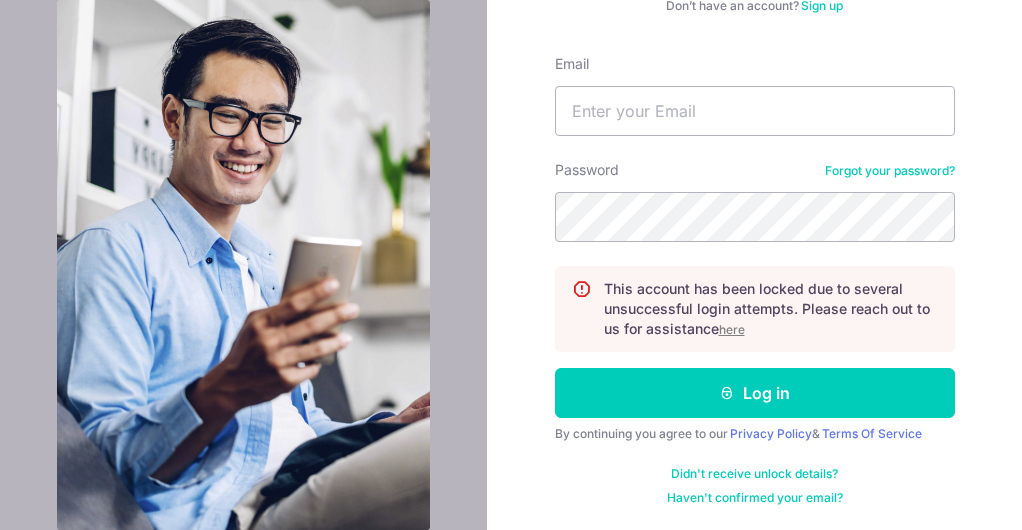 click on "here" at bounding box center (732, 329) 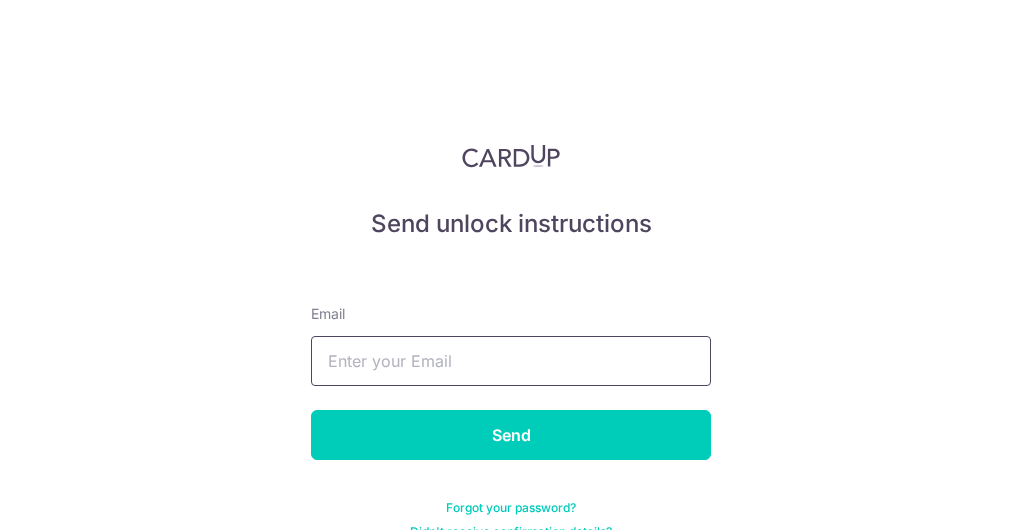 click at bounding box center (511, 361) 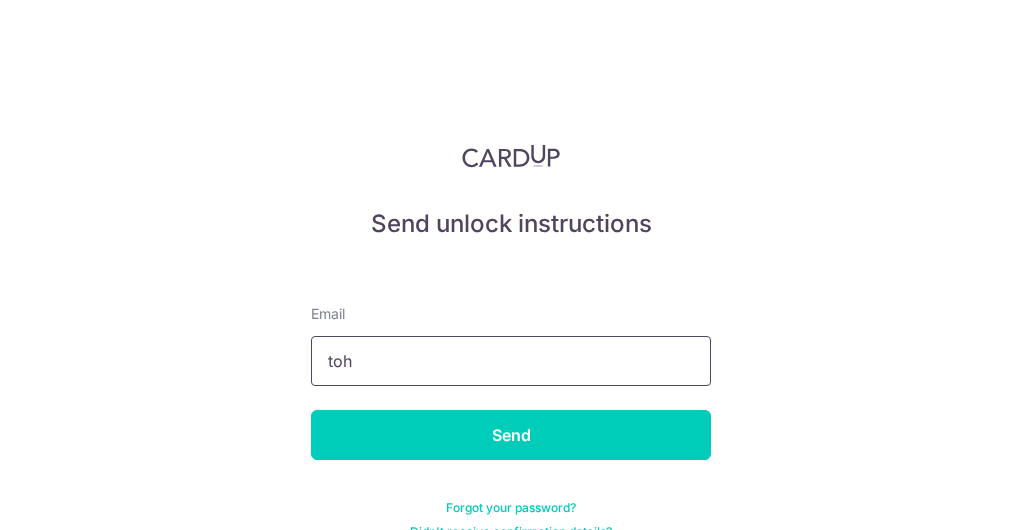 type on "toh.xinying8@gmail.com" 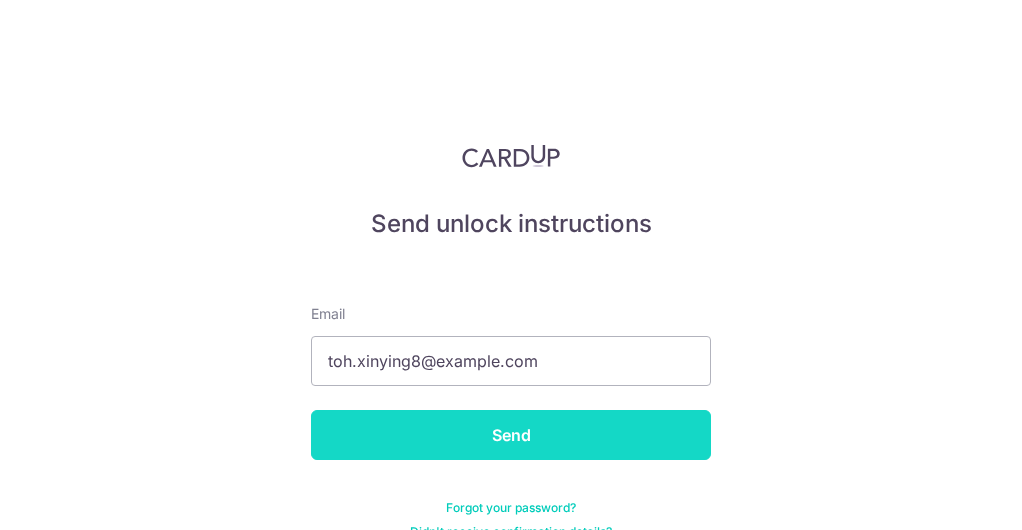click on "Send" at bounding box center (511, 435) 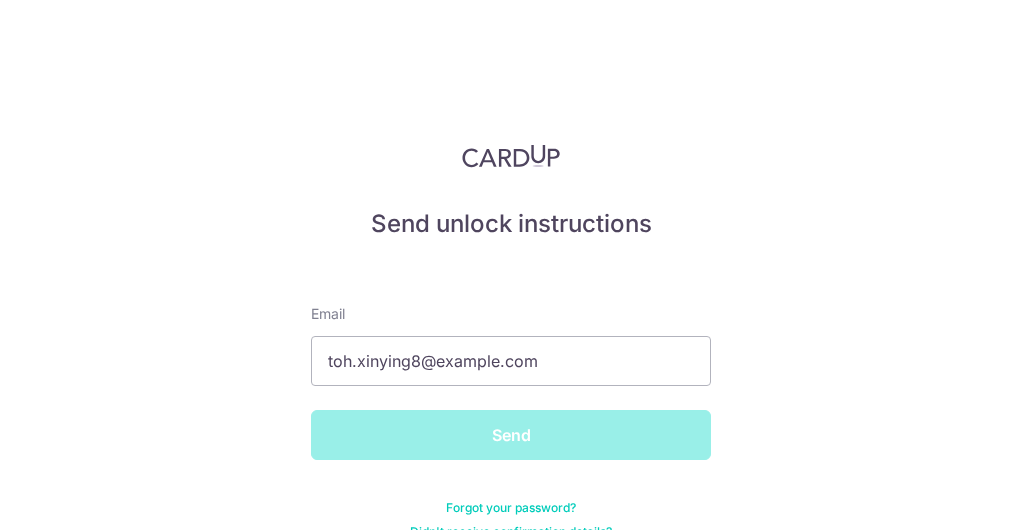 scroll, scrollTop: 34, scrollLeft: 0, axis: vertical 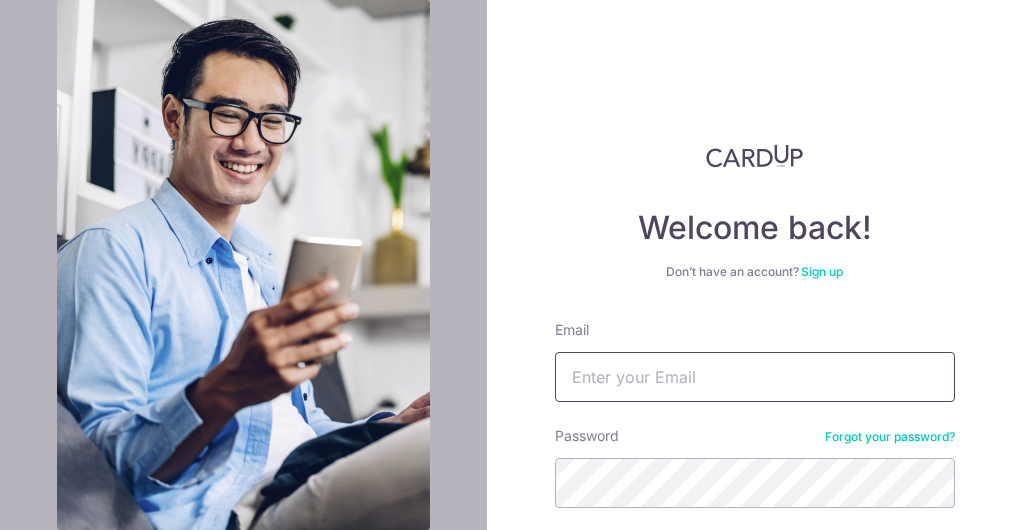click on "Email" at bounding box center [755, 377] 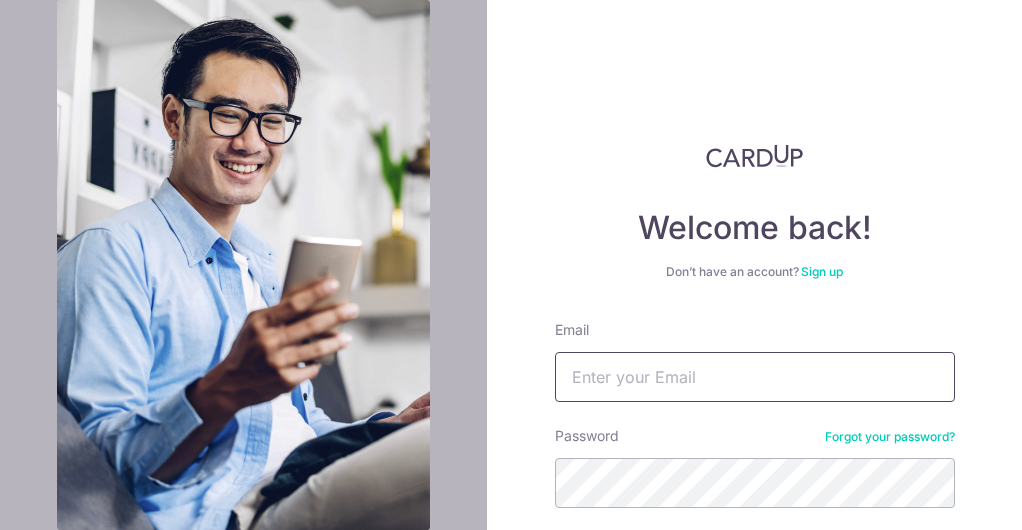type on "[EMAIL]" 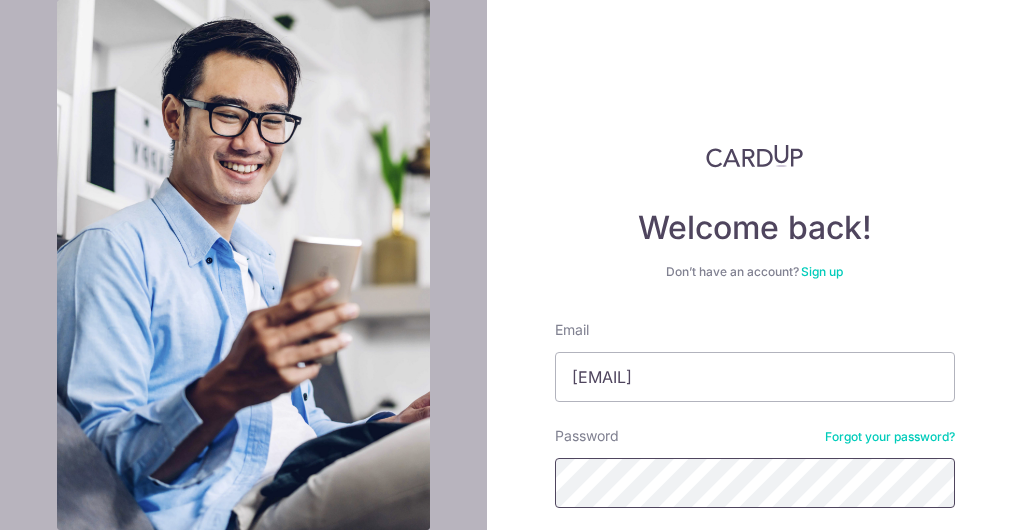 click on "Log in" at bounding box center [755, 557] 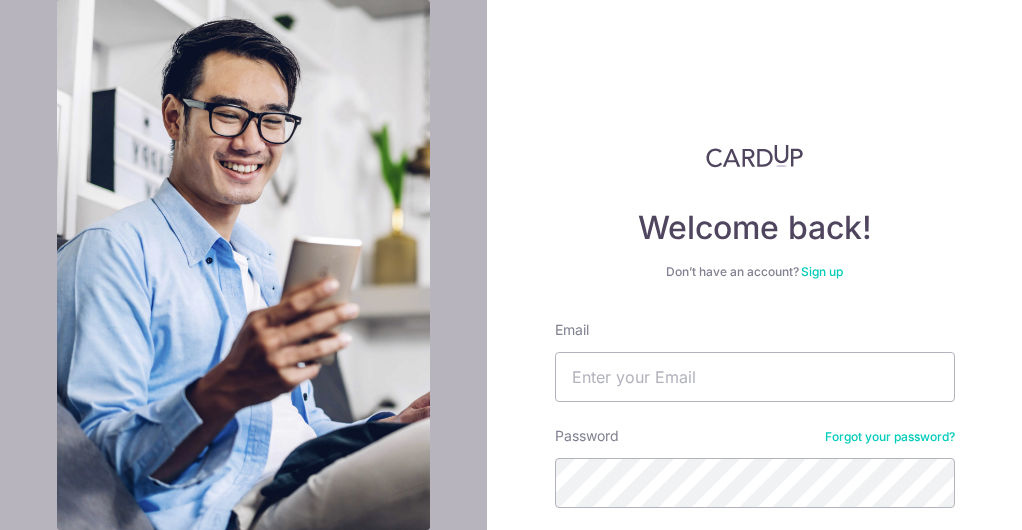 scroll, scrollTop: 0, scrollLeft: 0, axis: both 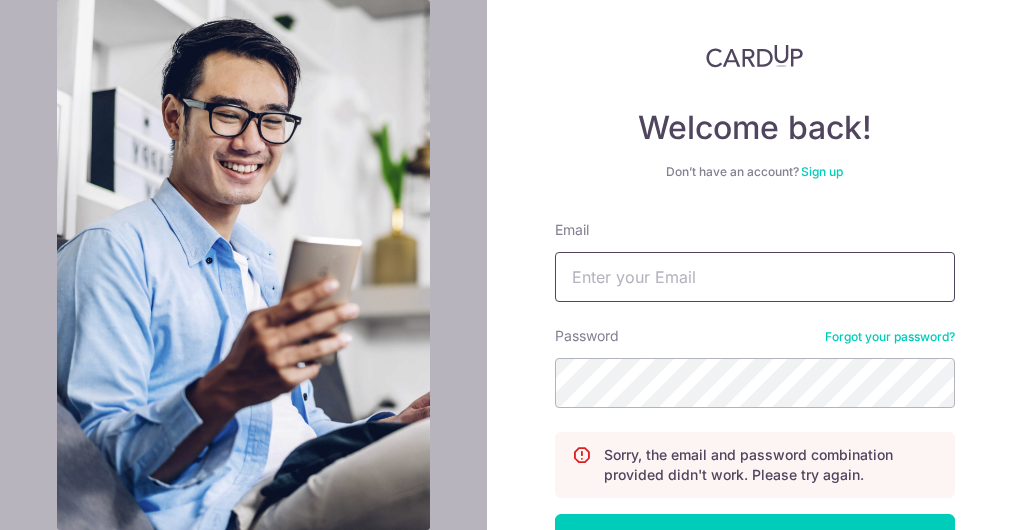 click on "Email" at bounding box center [755, 277] 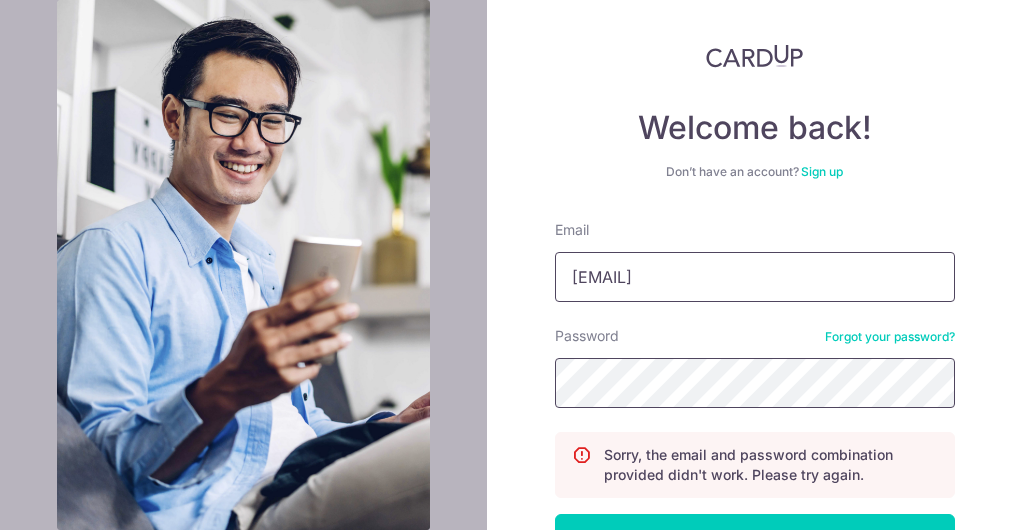 click on "Log in" at bounding box center [755, 539] 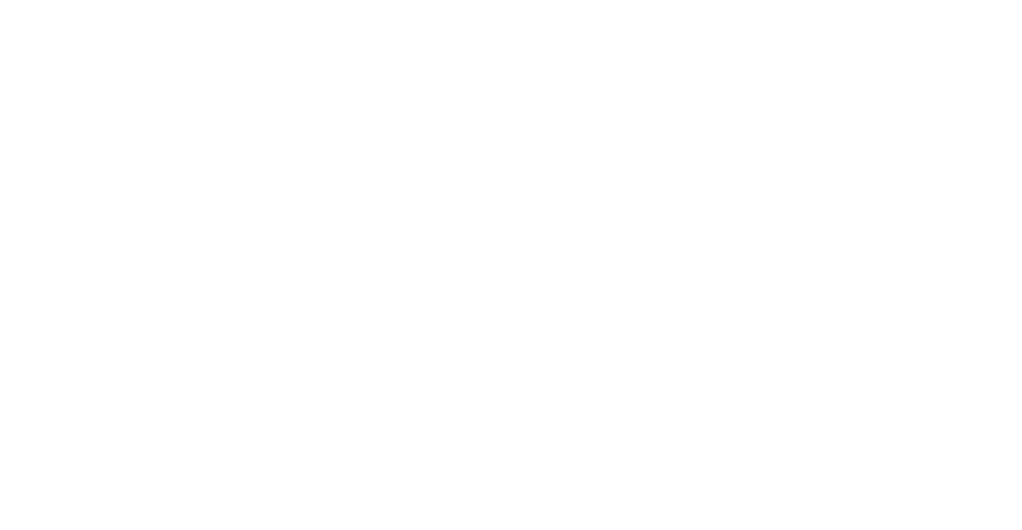 scroll, scrollTop: 0, scrollLeft: 0, axis: both 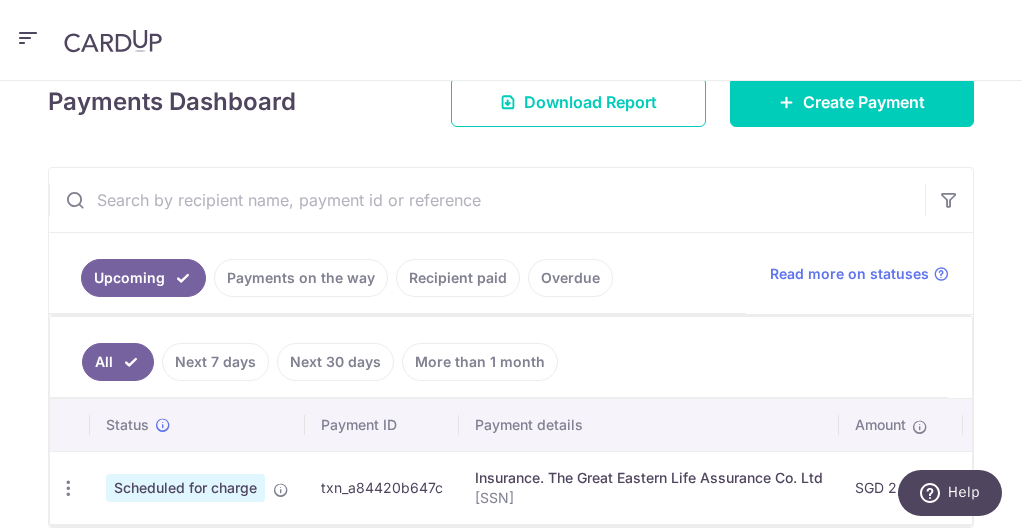 click on "Pay" at bounding box center [-126, 193] 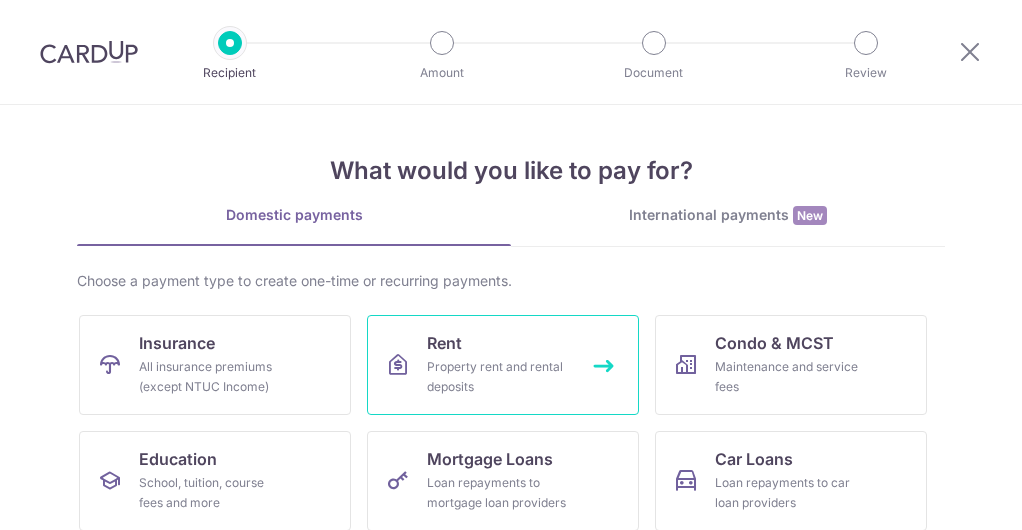 scroll, scrollTop: 0, scrollLeft: 0, axis: both 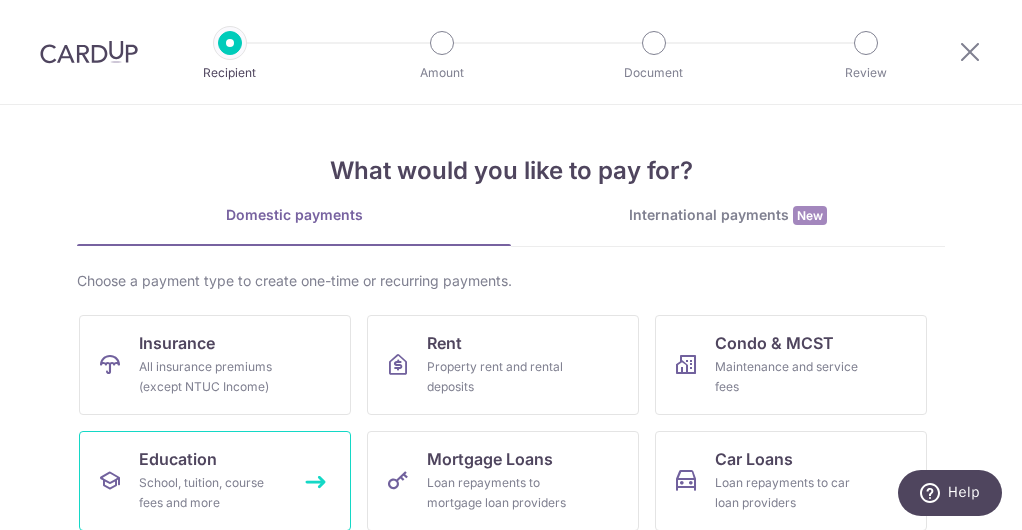 click on "Education" at bounding box center (178, 459) 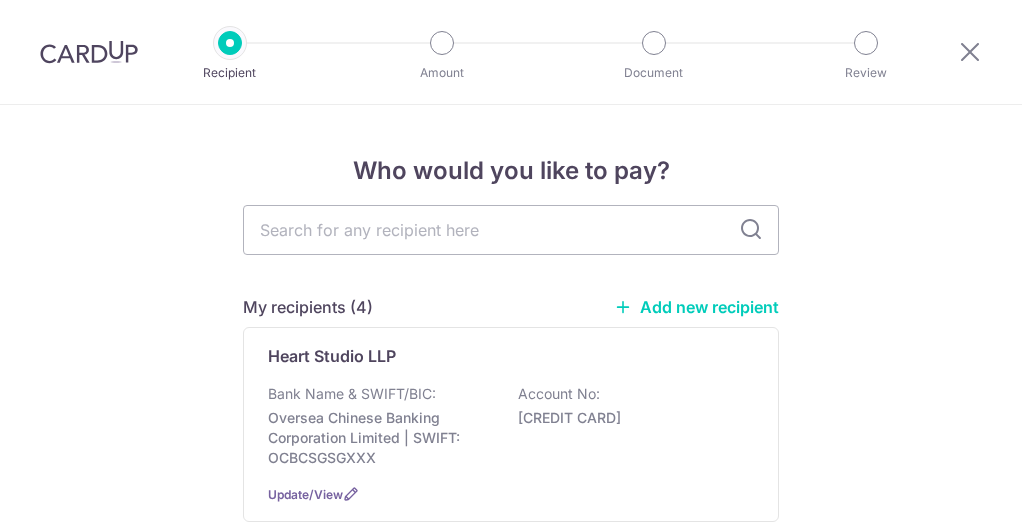 scroll, scrollTop: 0, scrollLeft: 0, axis: both 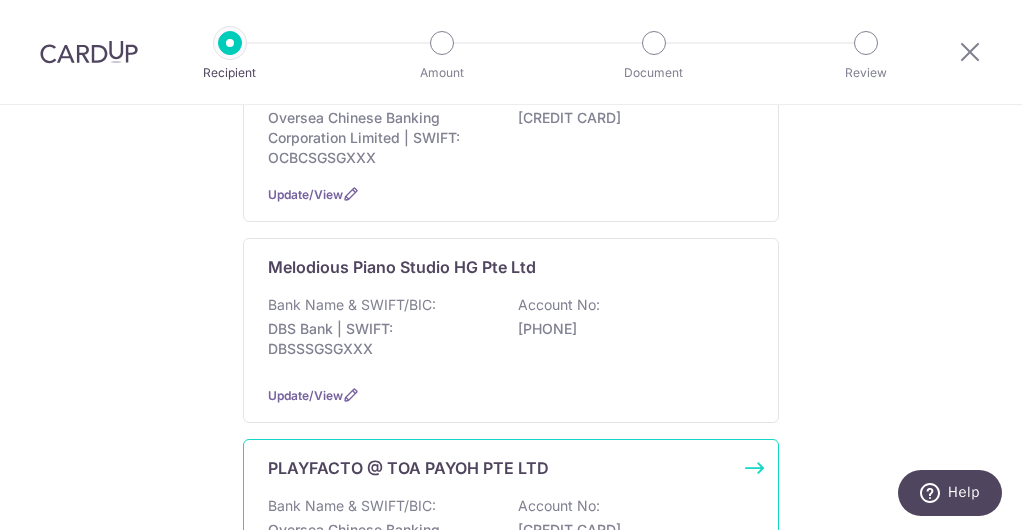 click on "PLAYFACTO @ TOA PAYOH PTE LTD" at bounding box center [408, 468] 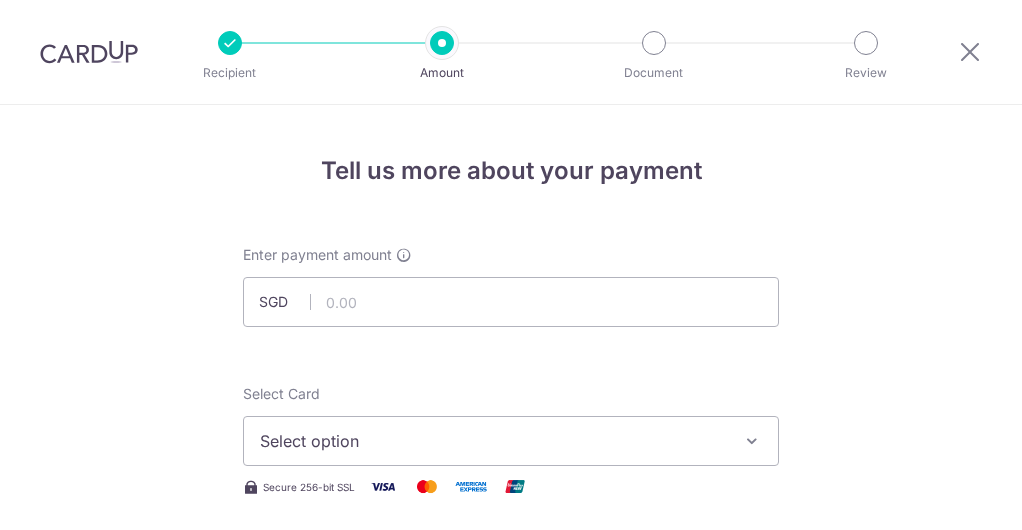 scroll, scrollTop: 0, scrollLeft: 0, axis: both 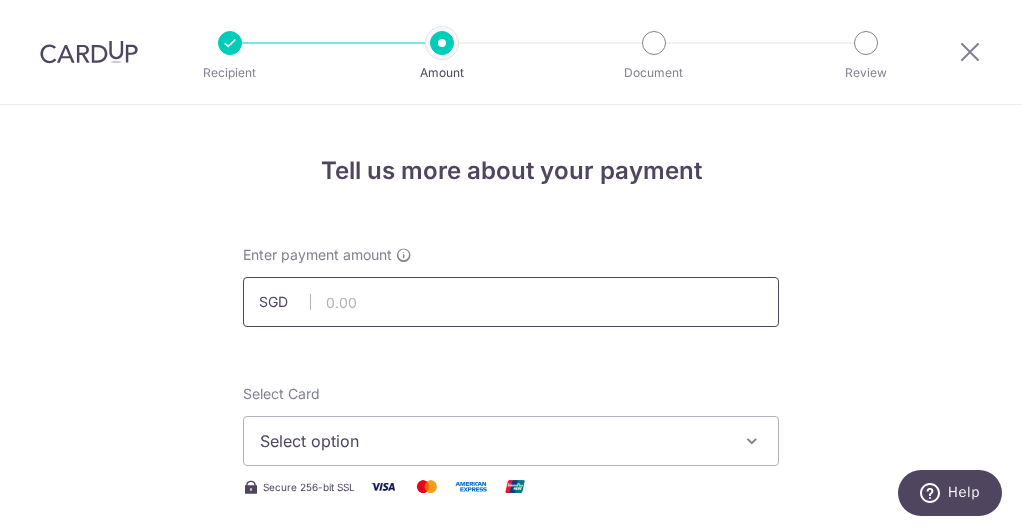 click at bounding box center (511, 302) 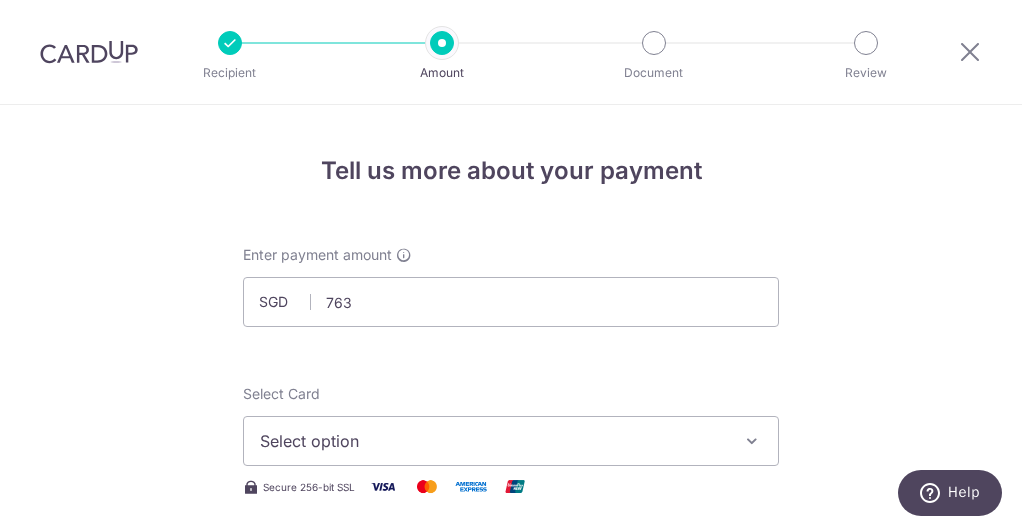 type on "763.00" 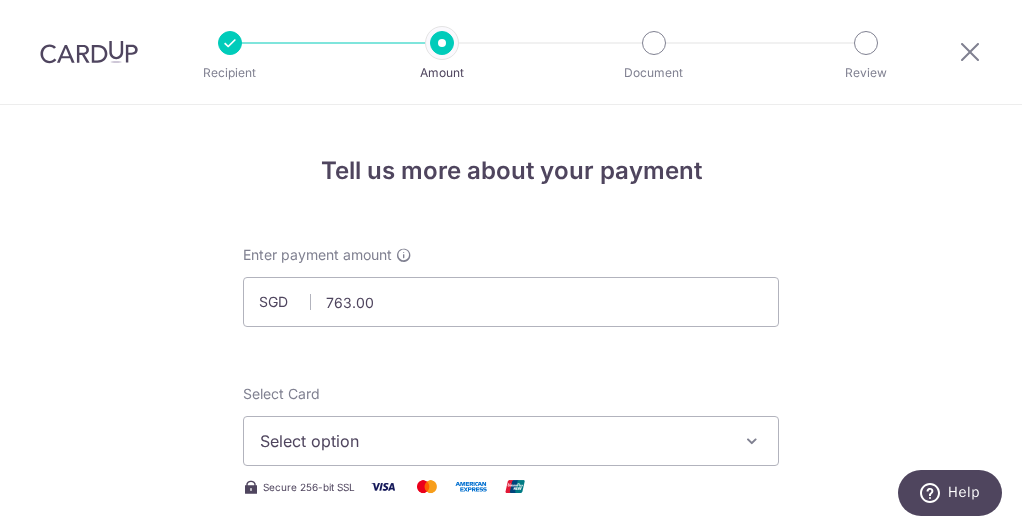 click on "Select option" at bounding box center [493, 441] 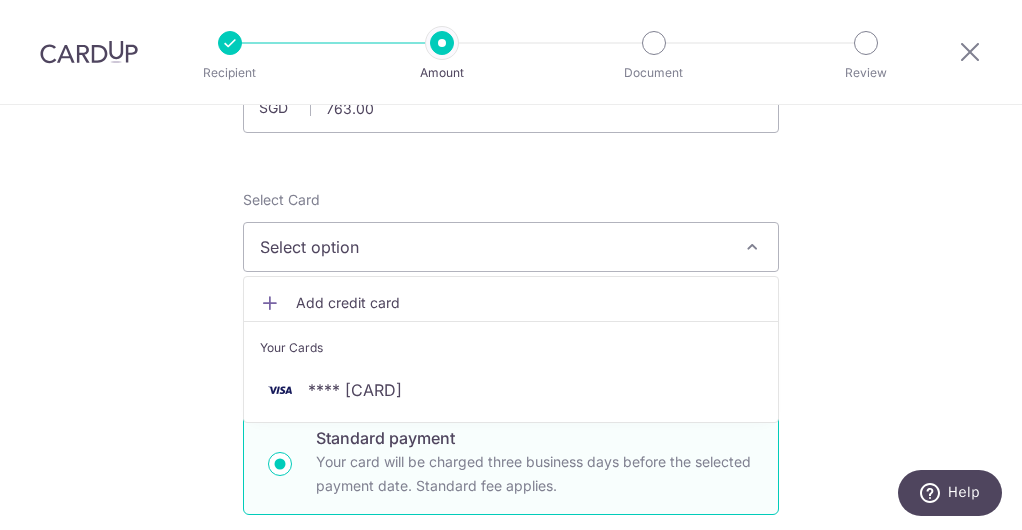 scroll, scrollTop: 200, scrollLeft: 0, axis: vertical 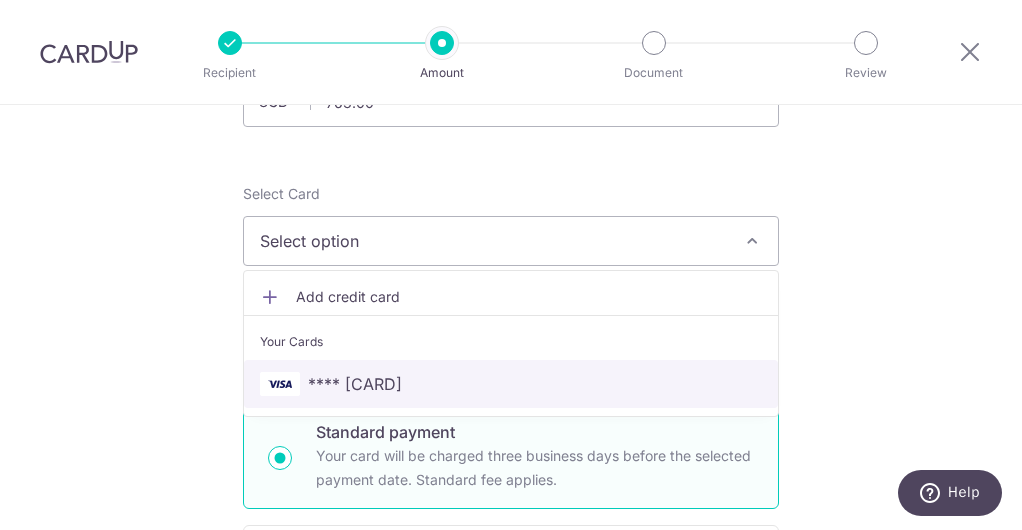 drag, startPoint x: 366, startPoint y: 382, endPoint x: 508, endPoint y: 378, distance: 142.05632 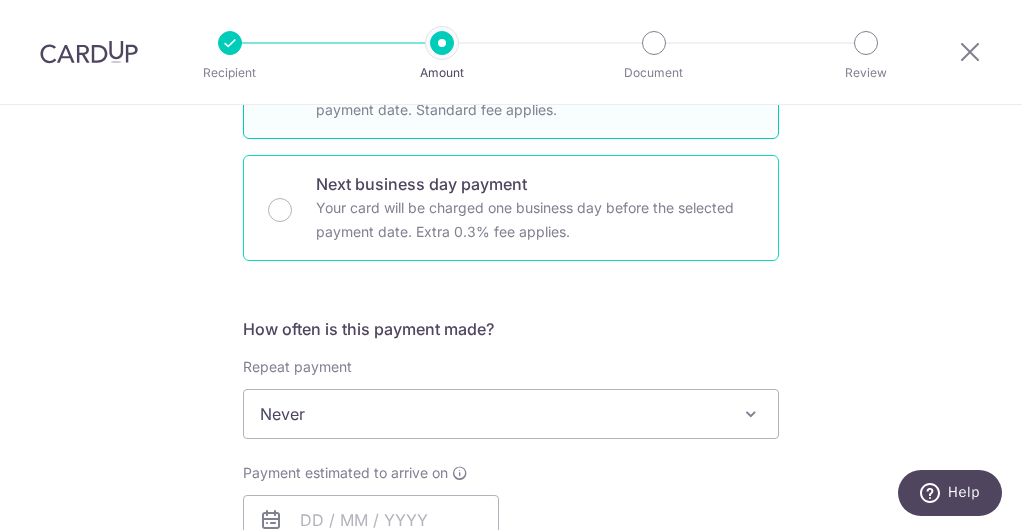 scroll, scrollTop: 700, scrollLeft: 0, axis: vertical 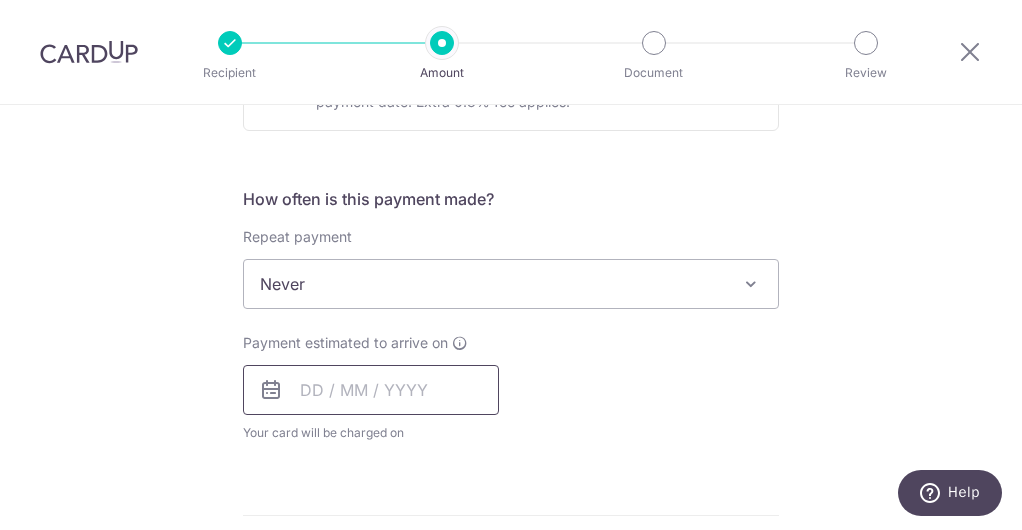 click at bounding box center [371, 390] 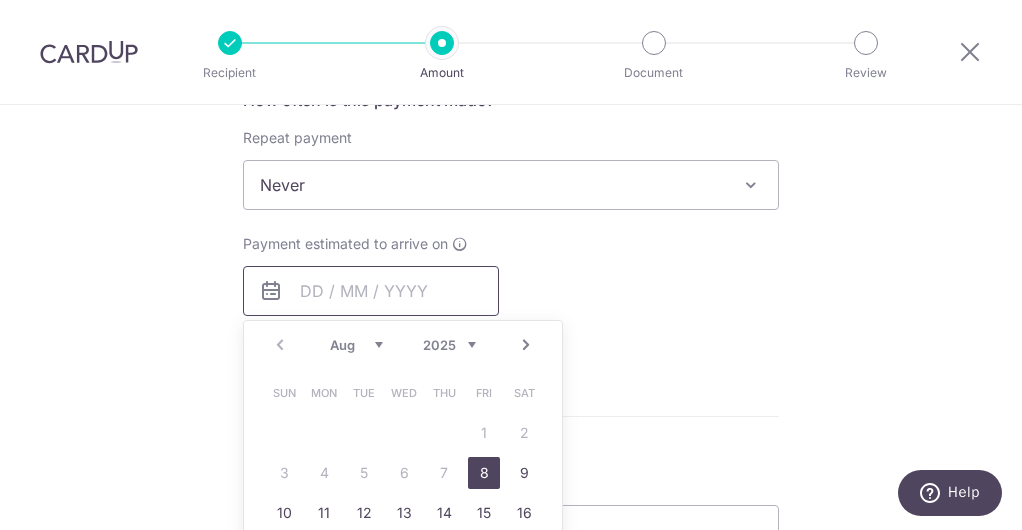scroll, scrollTop: 800, scrollLeft: 0, axis: vertical 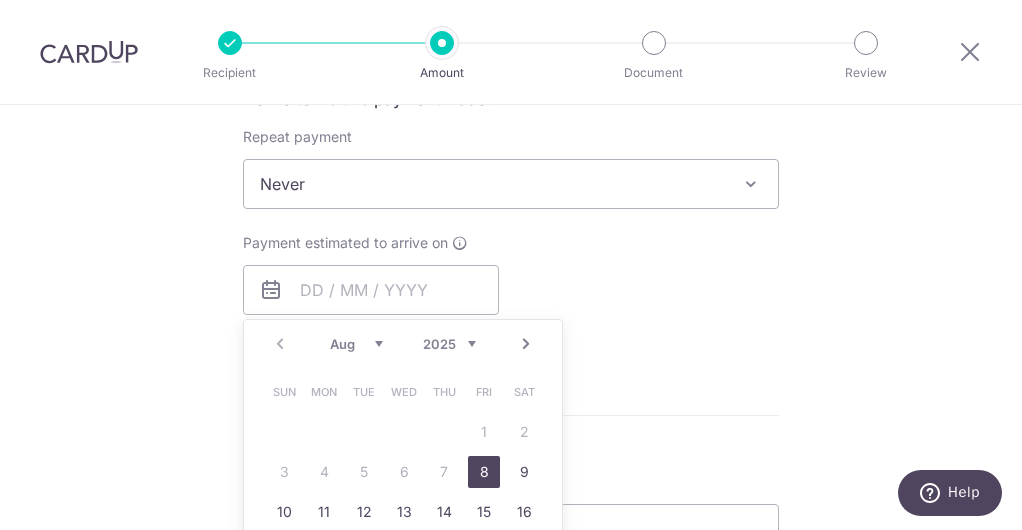 click on "8" at bounding box center [484, 472] 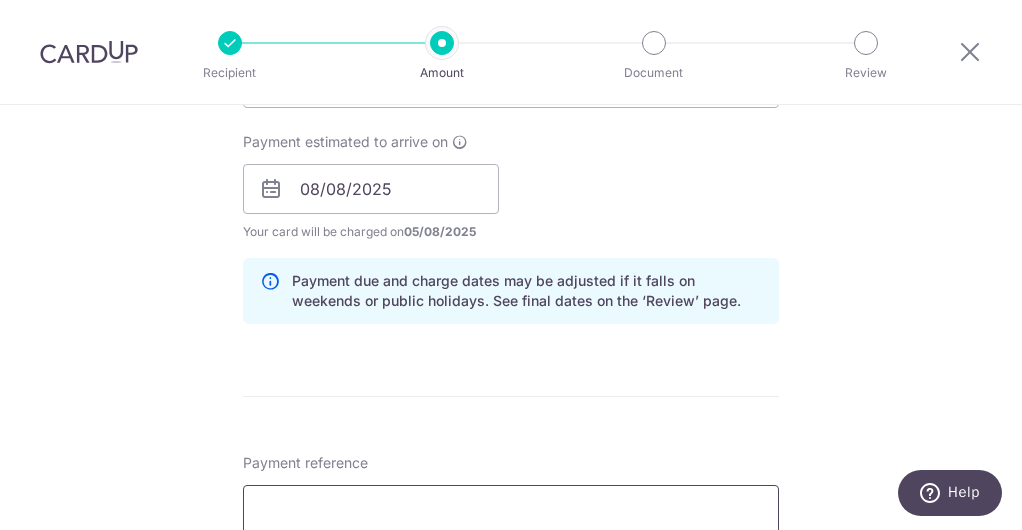 scroll, scrollTop: 1000, scrollLeft: 0, axis: vertical 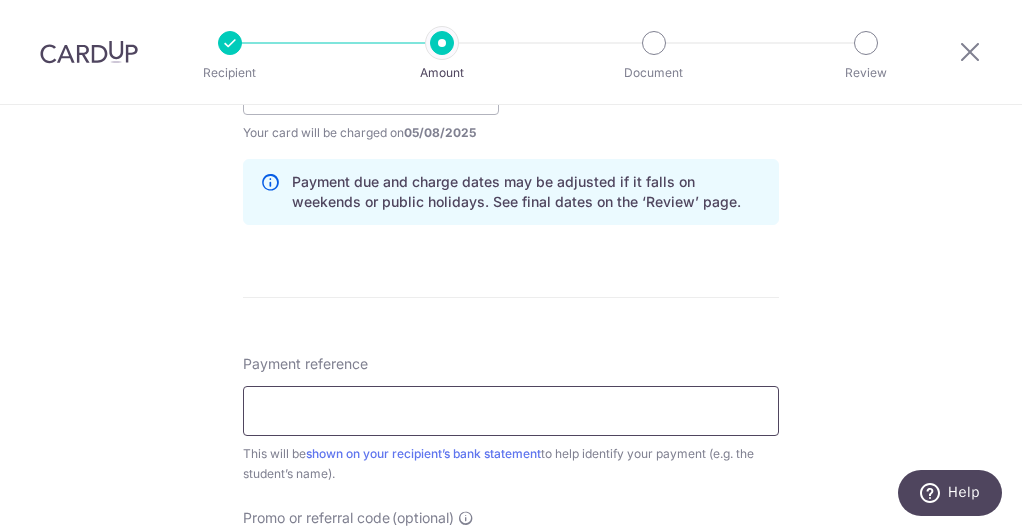 click on "Payment reference" at bounding box center [511, 411] 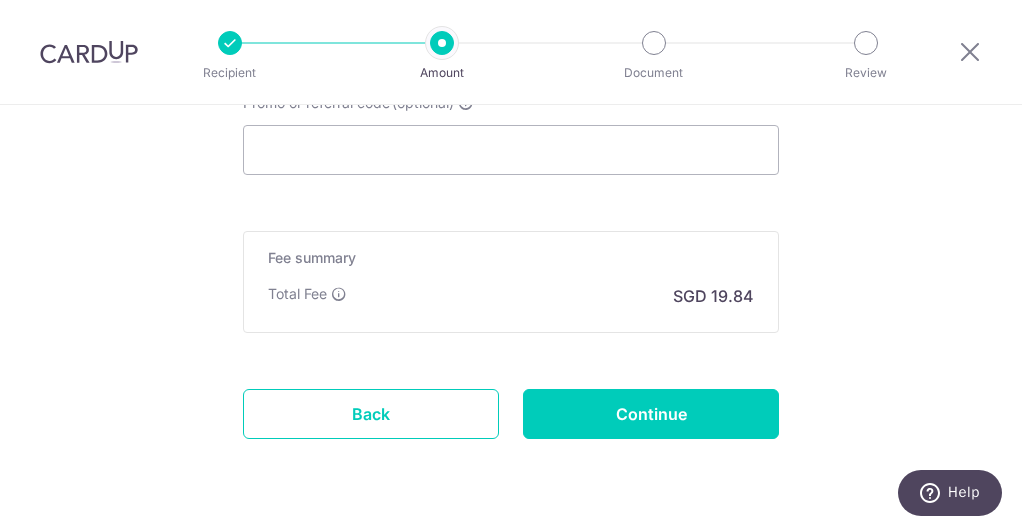 scroll, scrollTop: 1466, scrollLeft: 0, axis: vertical 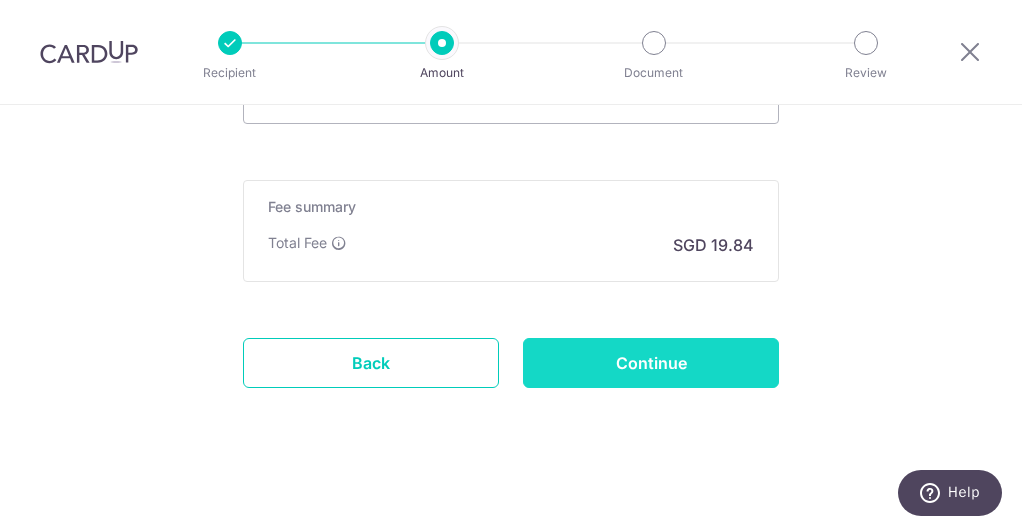 type on "Pek Yun Xi August fees" 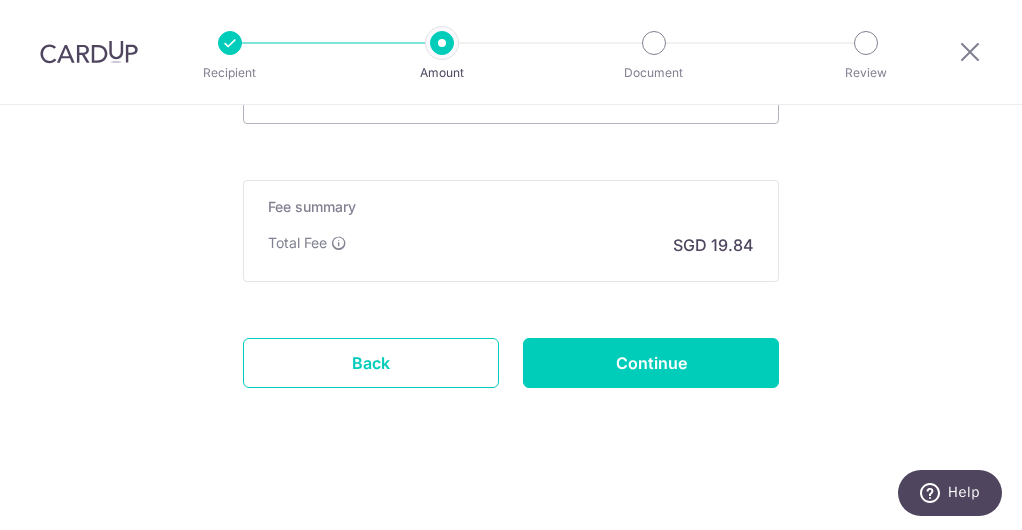 type on "Create Schedule" 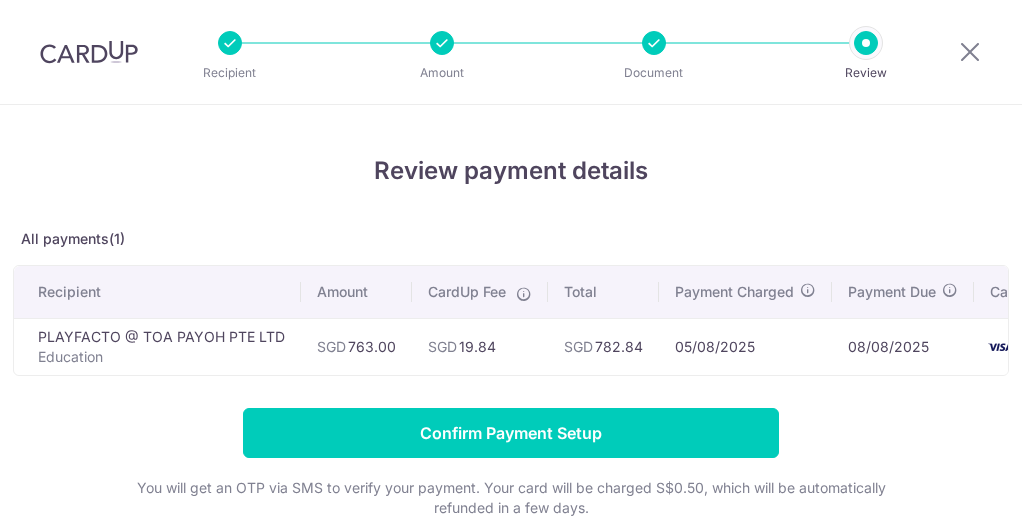 scroll, scrollTop: 0, scrollLeft: 0, axis: both 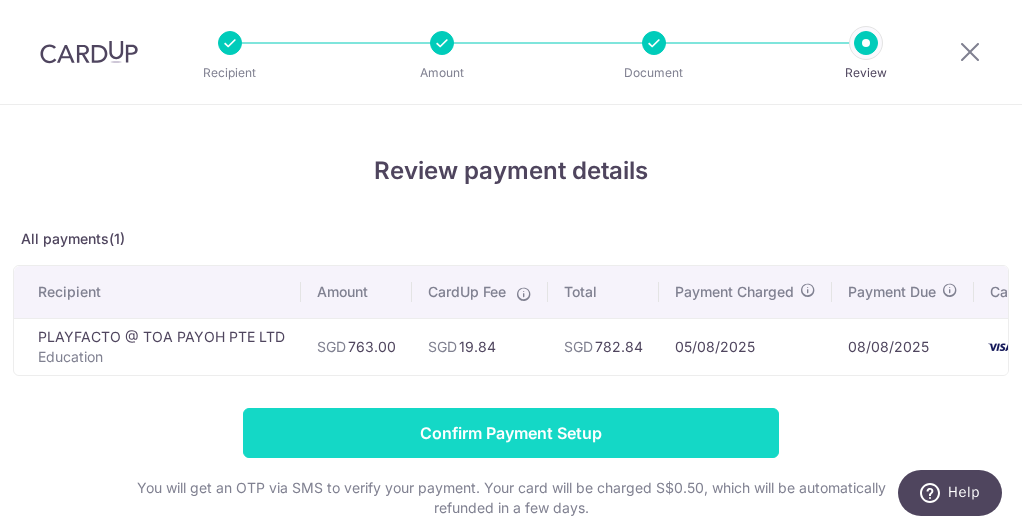 click on "Confirm Payment Setup" at bounding box center (511, 433) 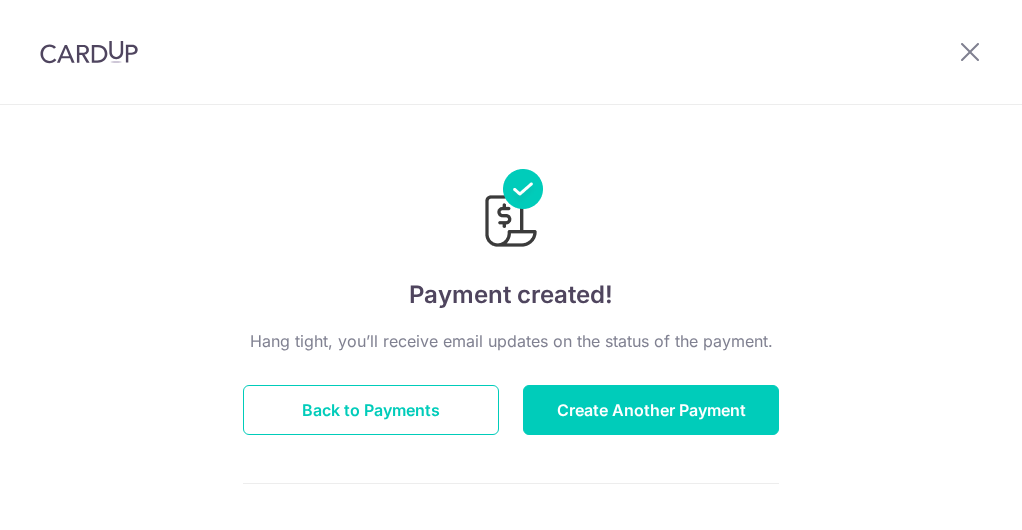 scroll, scrollTop: 0, scrollLeft: 0, axis: both 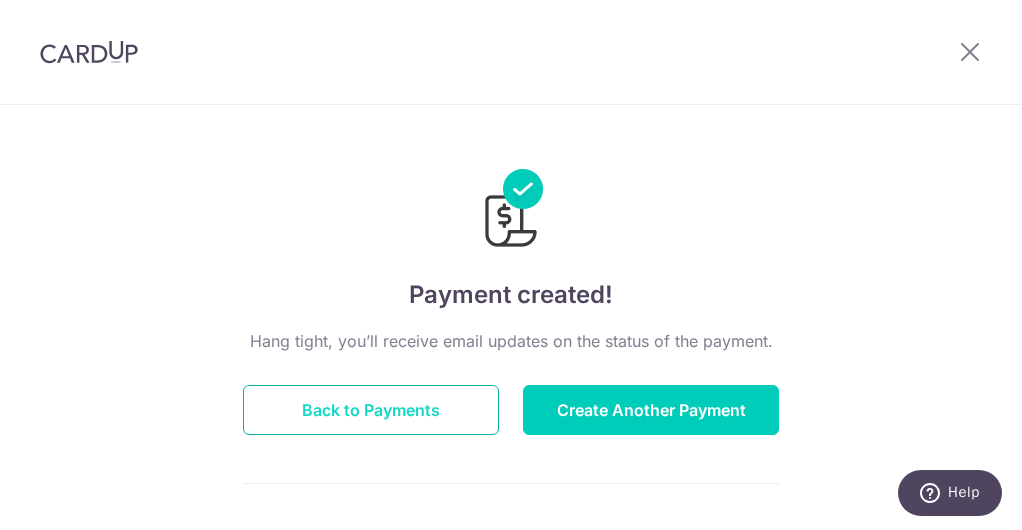 click on "Back to Payments" at bounding box center [371, 410] 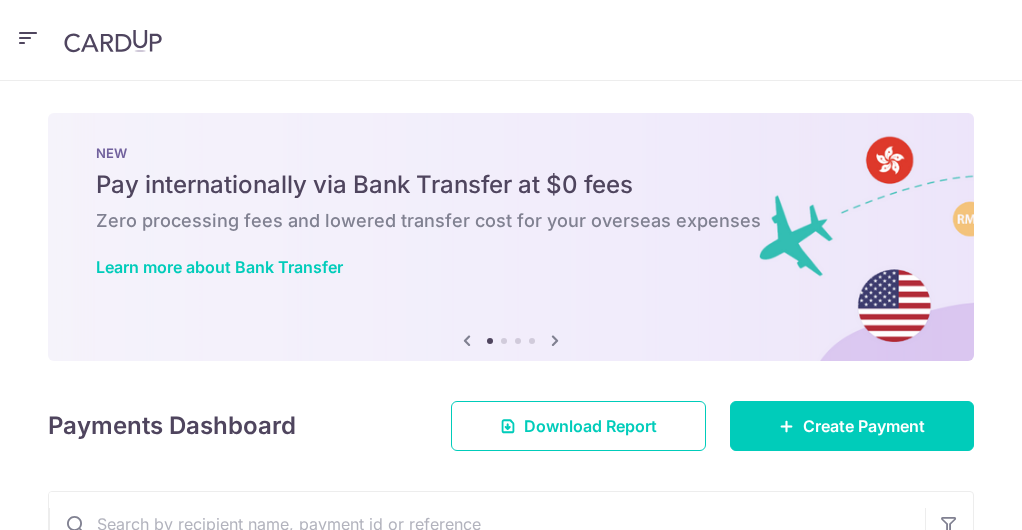scroll, scrollTop: 0, scrollLeft: 0, axis: both 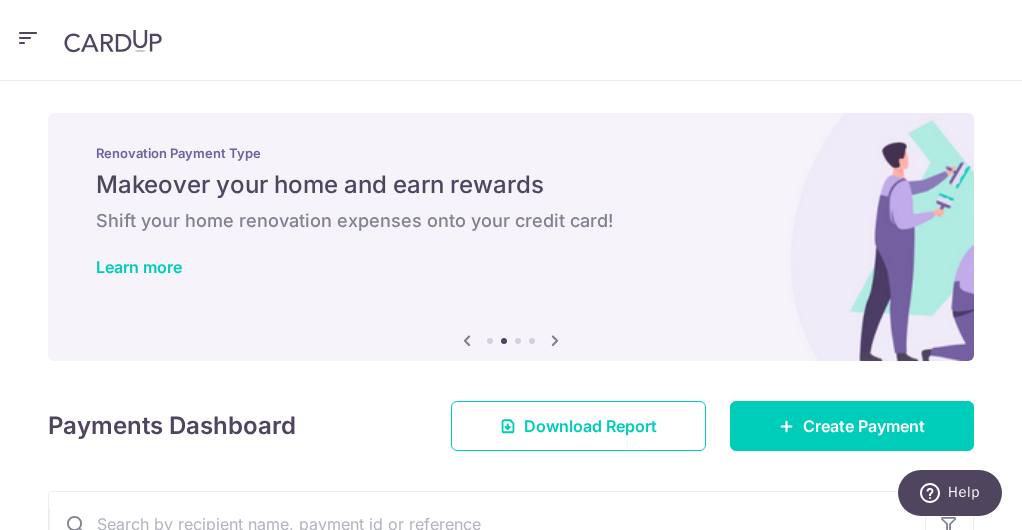 click on "Pay" at bounding box center [-128, 193] 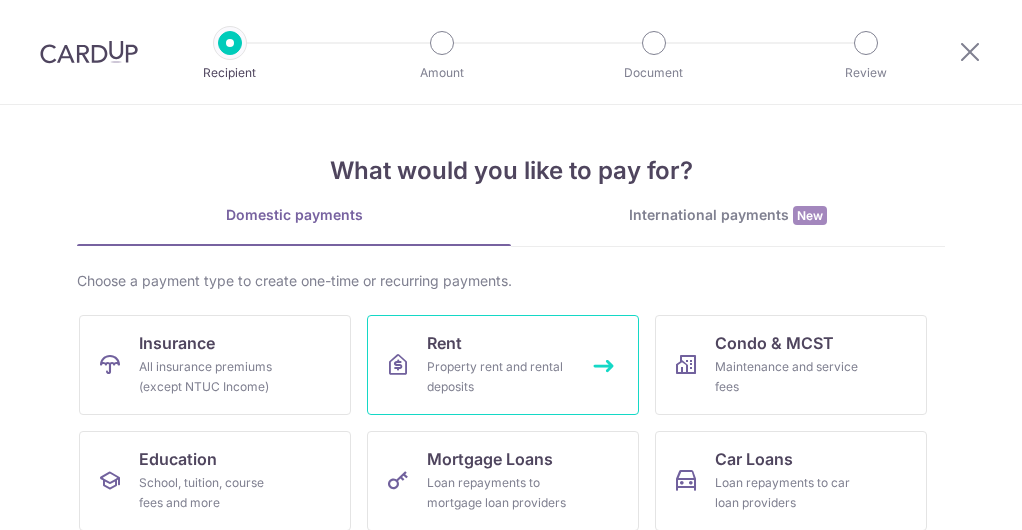 scroll, scrollTop: 0, scrollLeft: 0, axis: both 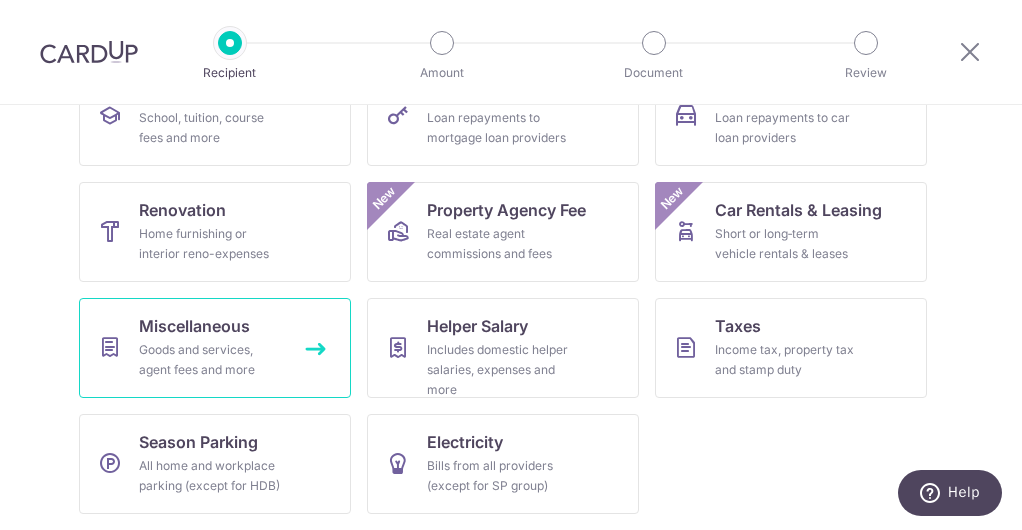 click on "Goods and services, agent fees and more" at bounding box center (211, 360) 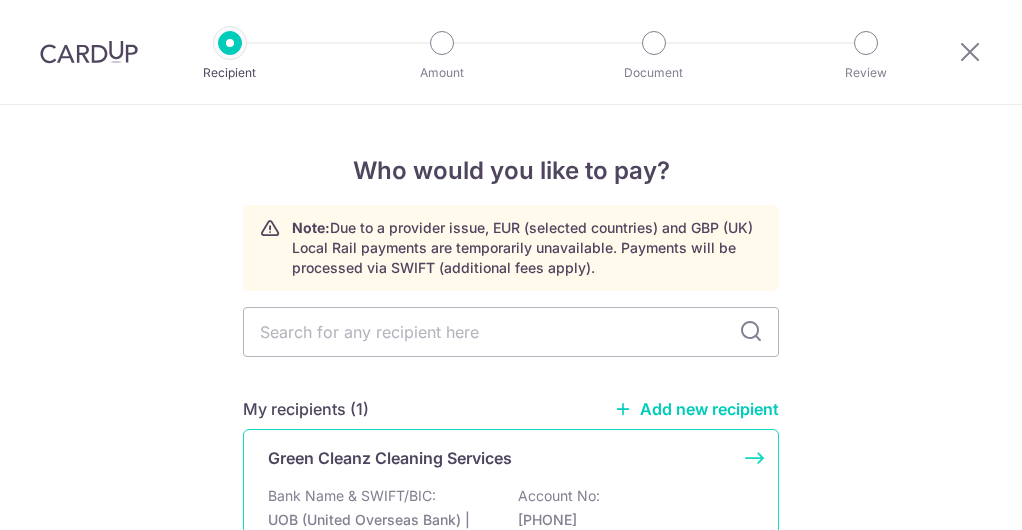 scroll, scrollTop: 0, scrollLeft: 0, axis: both 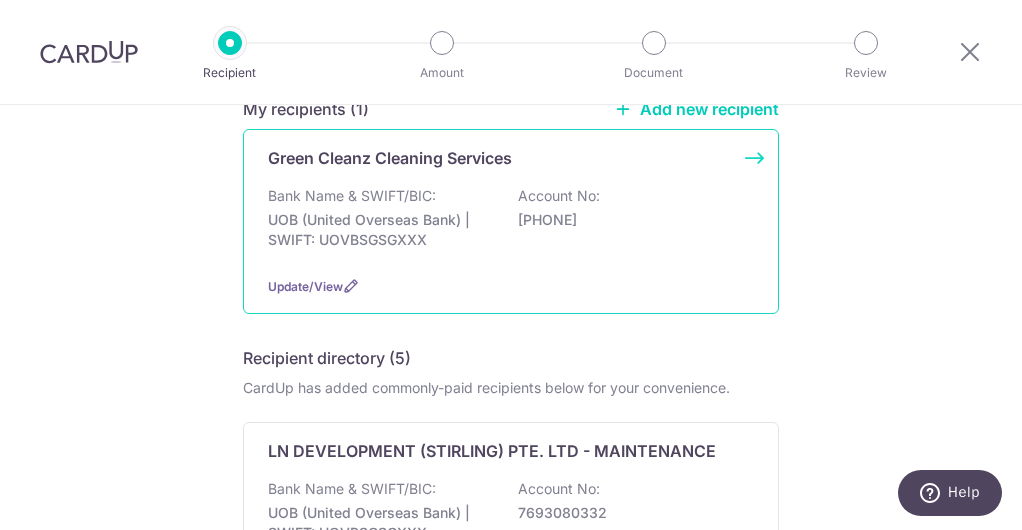 click on "Green Cleanz Cleaning Services" at bounding box center [390, 158] 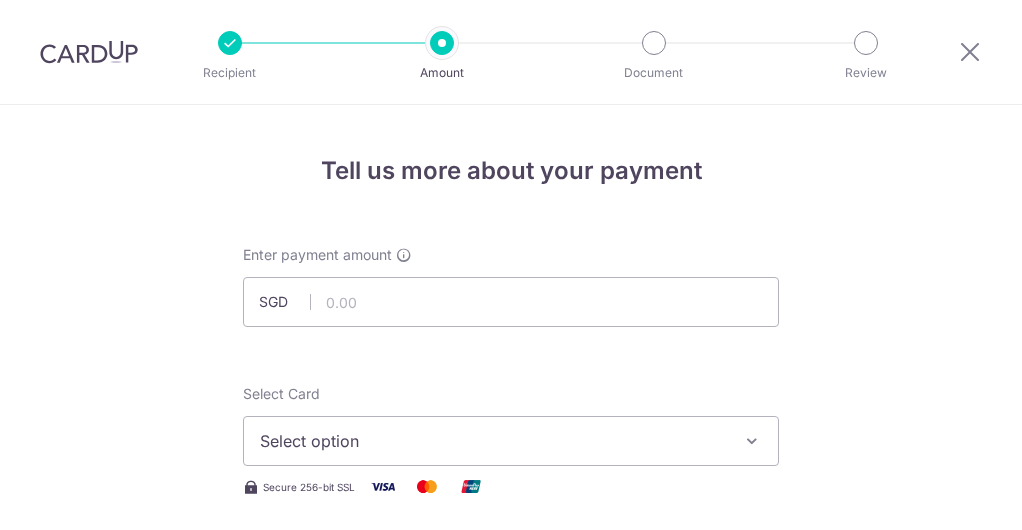 scroll, scrollTop: 0, scrollLeft: 0, axis: both 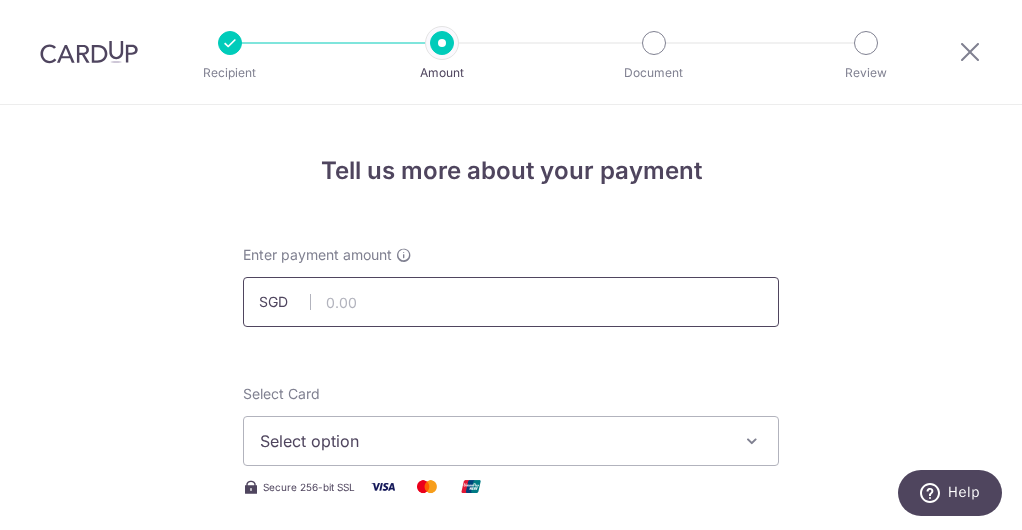 drag, startPoint x: 352, startPoint y: 304, endPoint x: 357, endPoint y: 290, distance: 14.866069 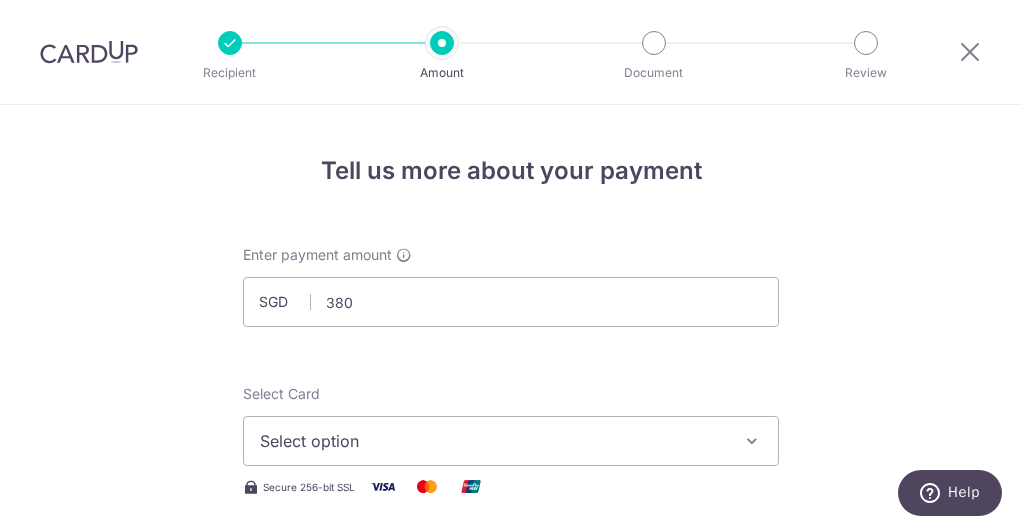 type on "380.00" 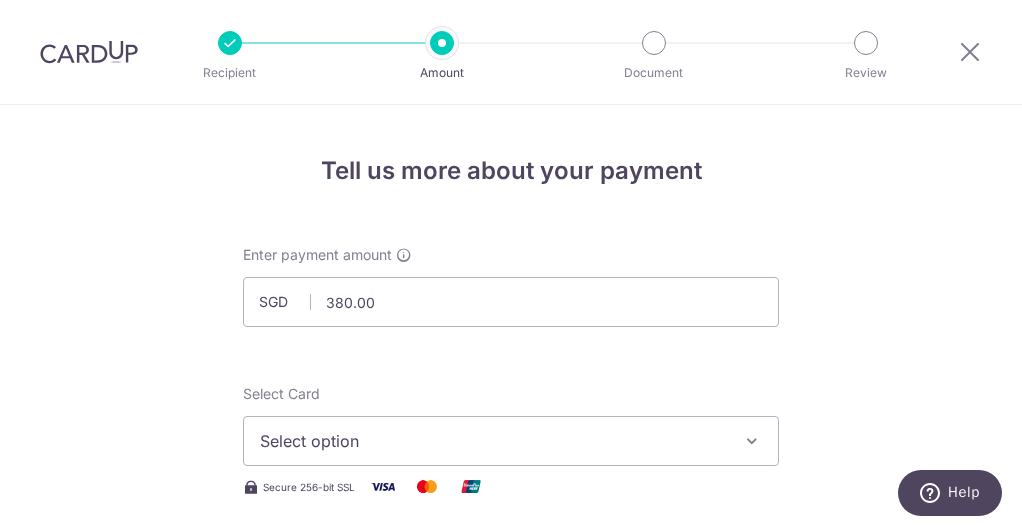 click on "Tell us more about your payment
Select Card
Select option
Add credit card
Your Cards
**** 0494
Secure 256-bit SSL
Text
New card details
Card
Secure 256-bit SSL" at bounding box center [511, 1013] 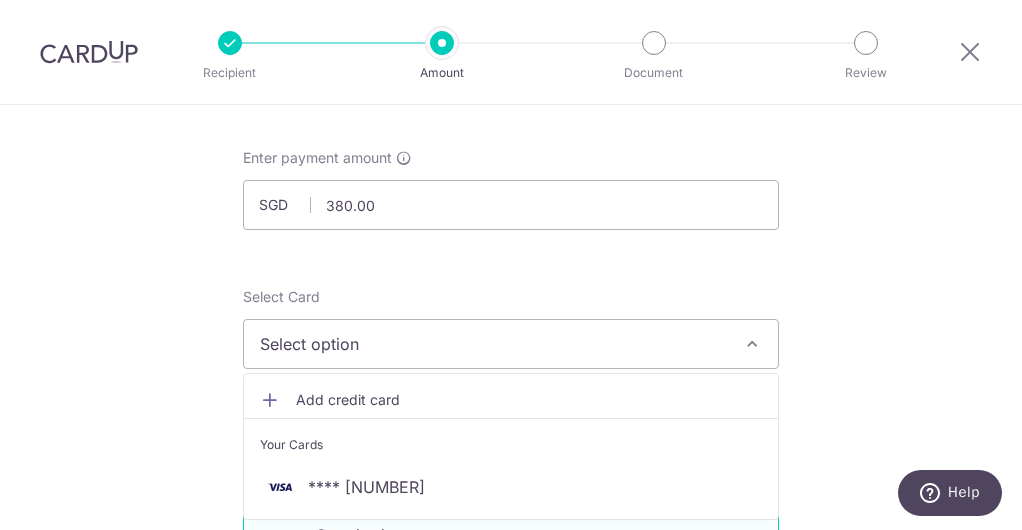 scroll, scrollTop: 100, scrollLeft: 0, axis: vertical 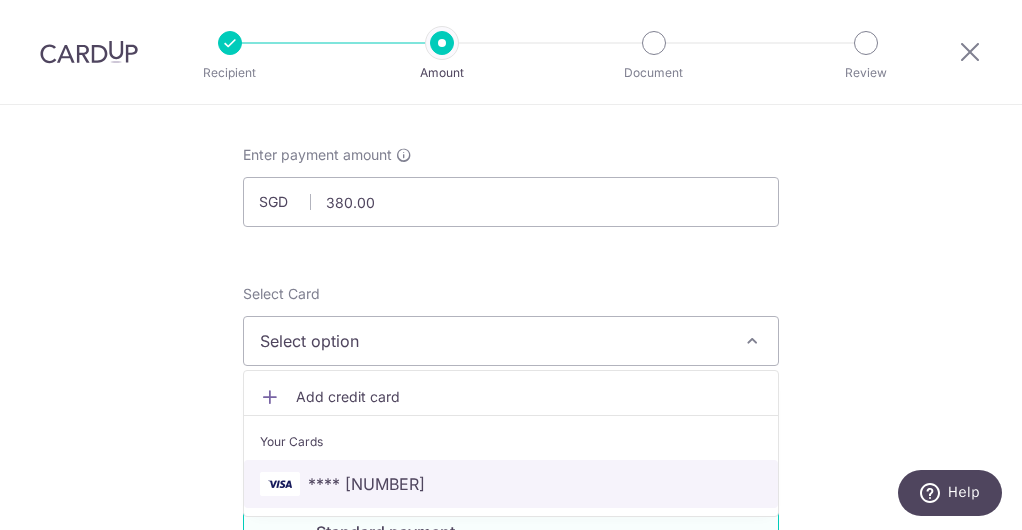 click on "**** [CARD]" at bounding box center (511, 484) 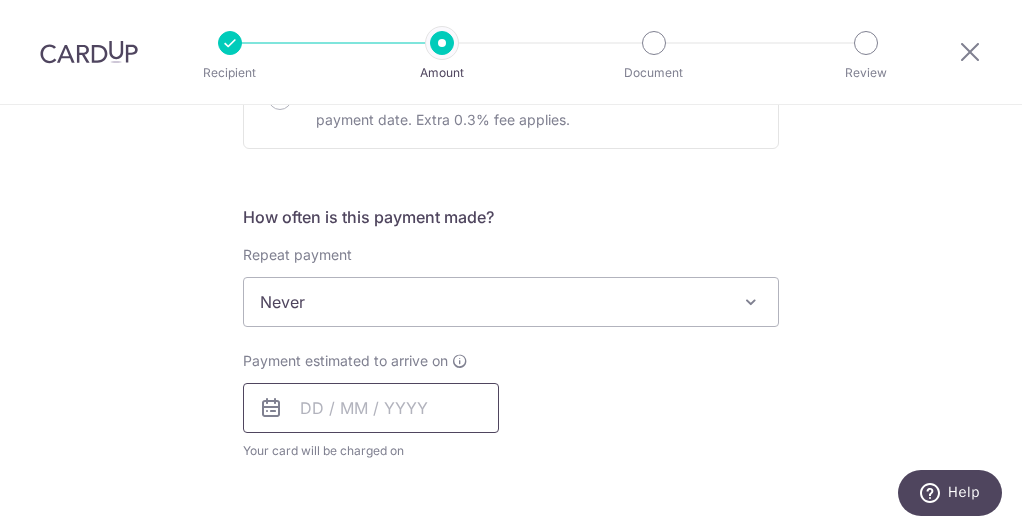 scroll, scrollTop: 700, scrollLeft: 0, axis: vertical 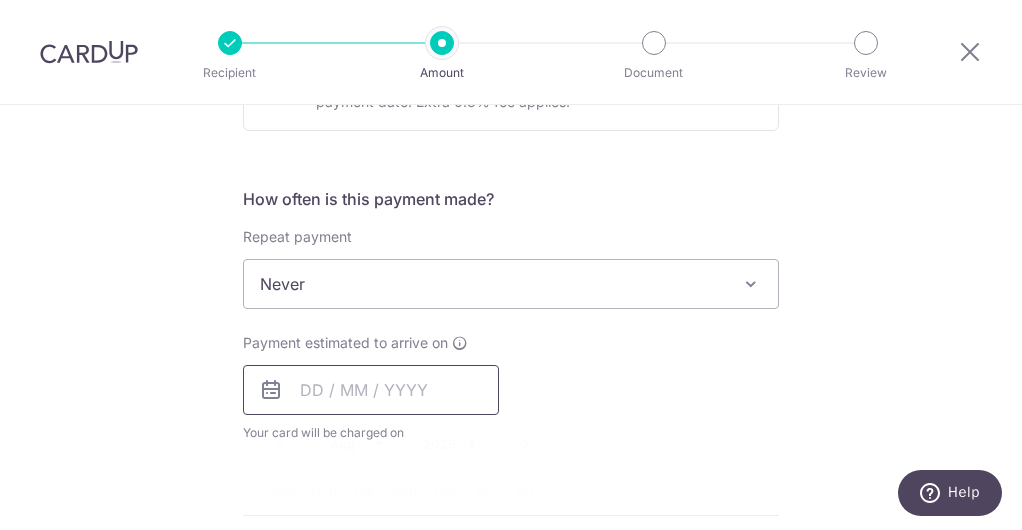 click at bounding box center (371, 390) 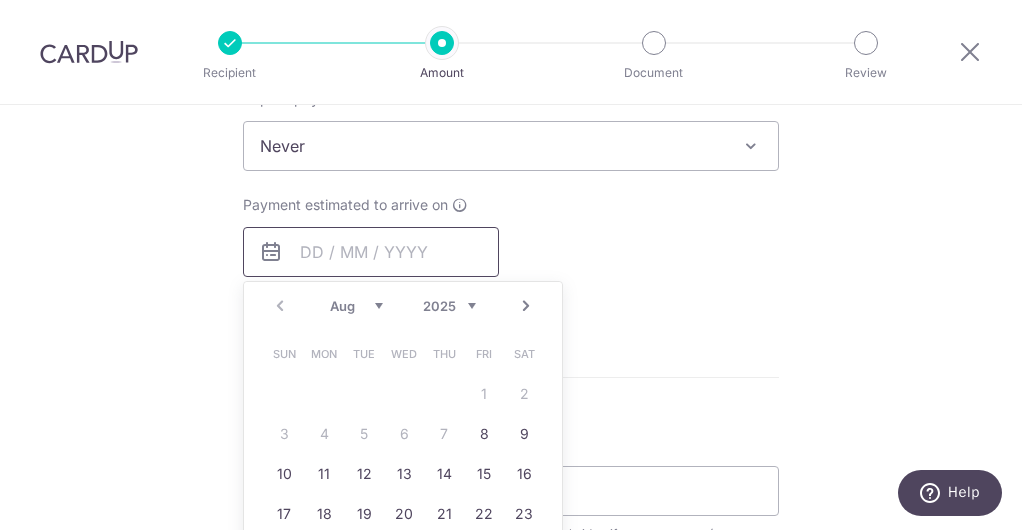 scroll, scrollTop: 1000, scrollLeft: 0, axis: vertical 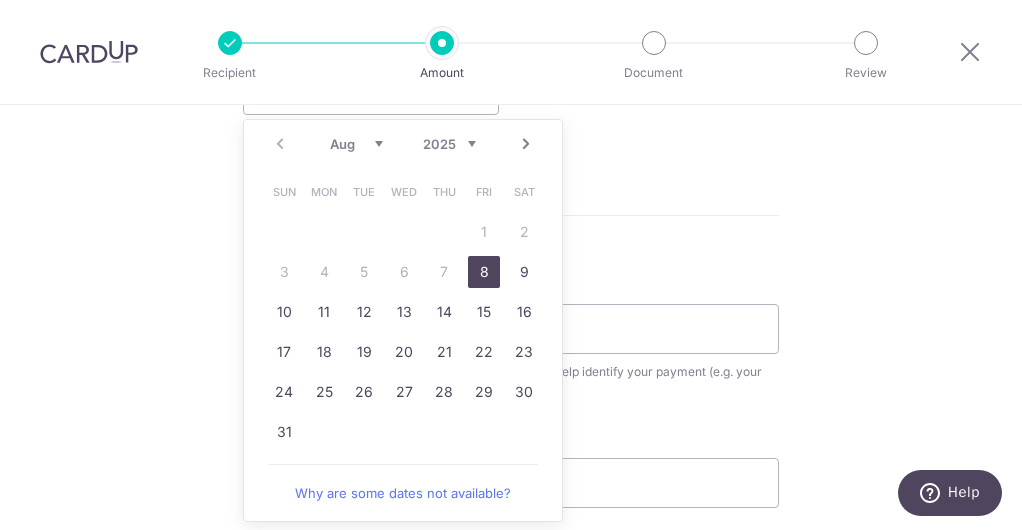 click on "8" at bounding box center [484, 272] 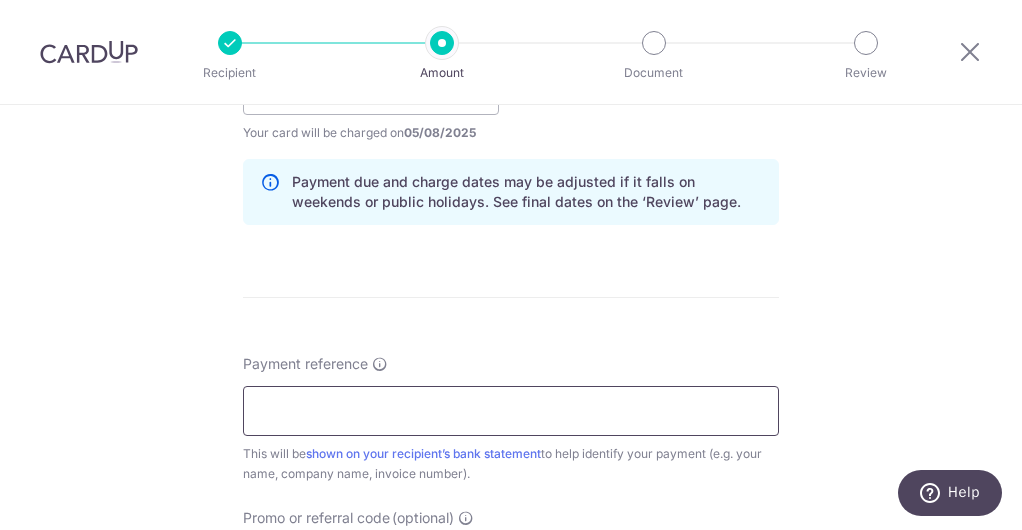 drag, startPoint x: 423, startPoint y: 377, endPoint x: 427, endPoint y: 388, distance: 11.7046995 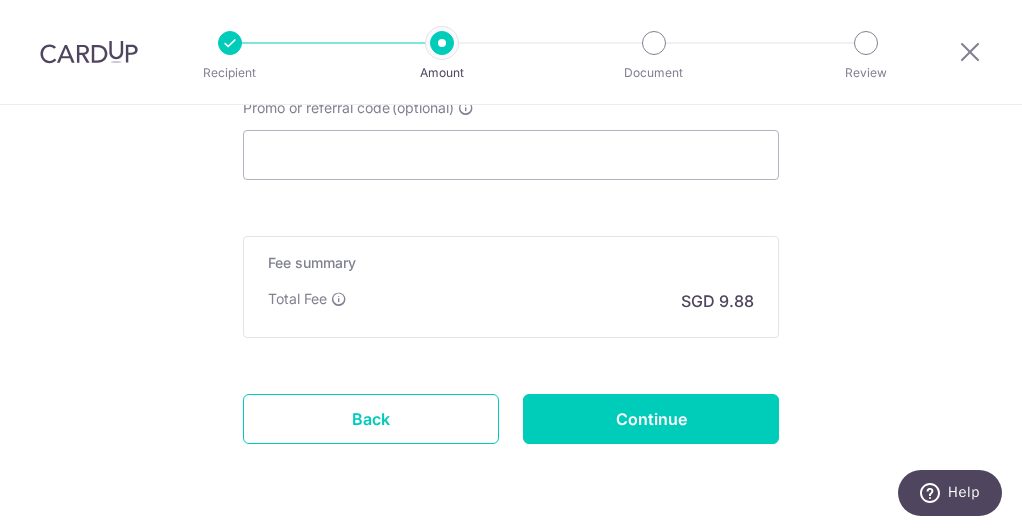 scroll, scrollTop: 1466, scrollLeft: 0, axis: vertical 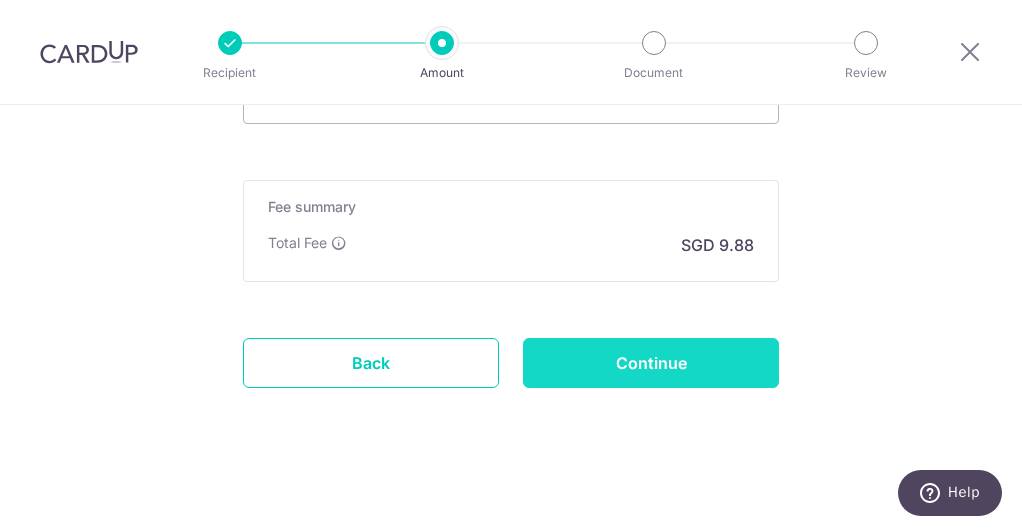 type on "250732" 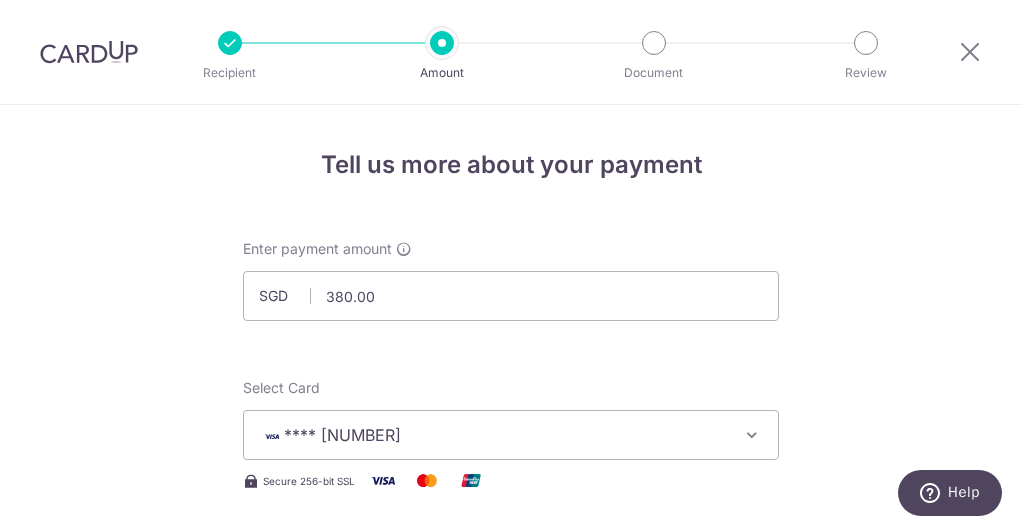 scroll, scrollTop: 0, scrollLeft: 0, axis: both 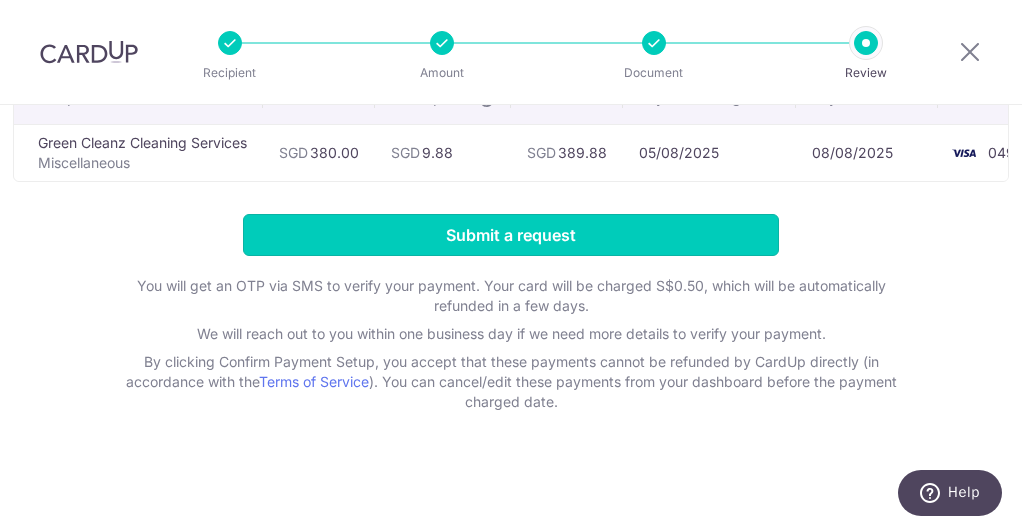 click on "Submit a request" at bounding box center (511, 235) 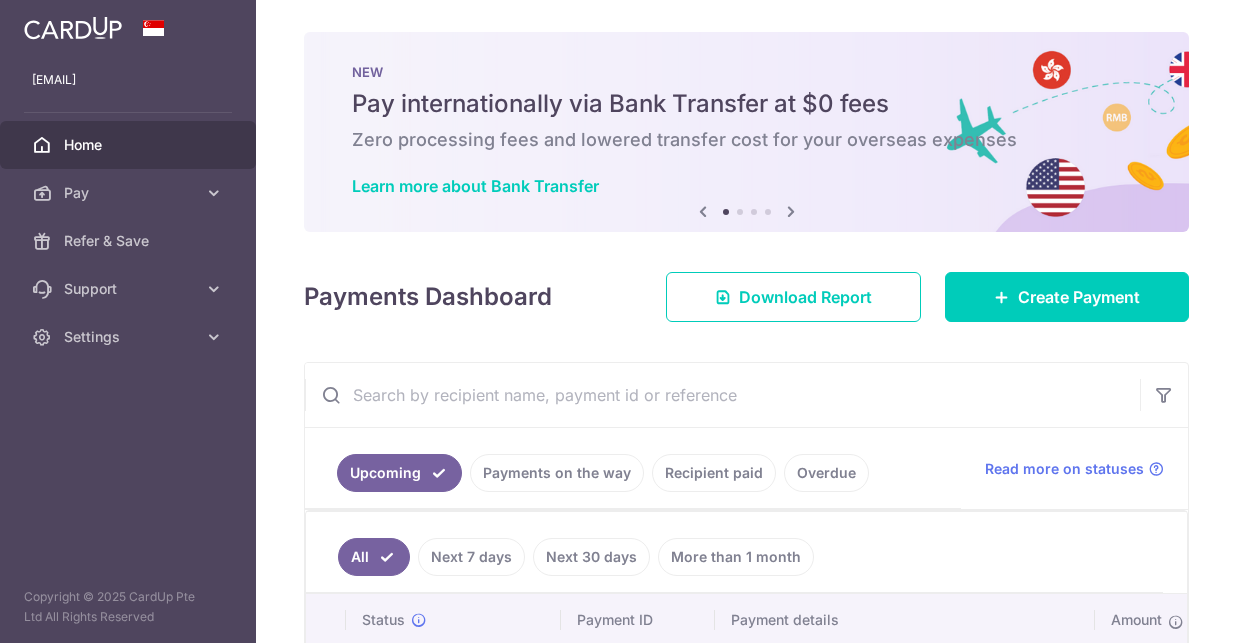 scroll, scrollTop: 0, scrollLeft: 0, axis: both 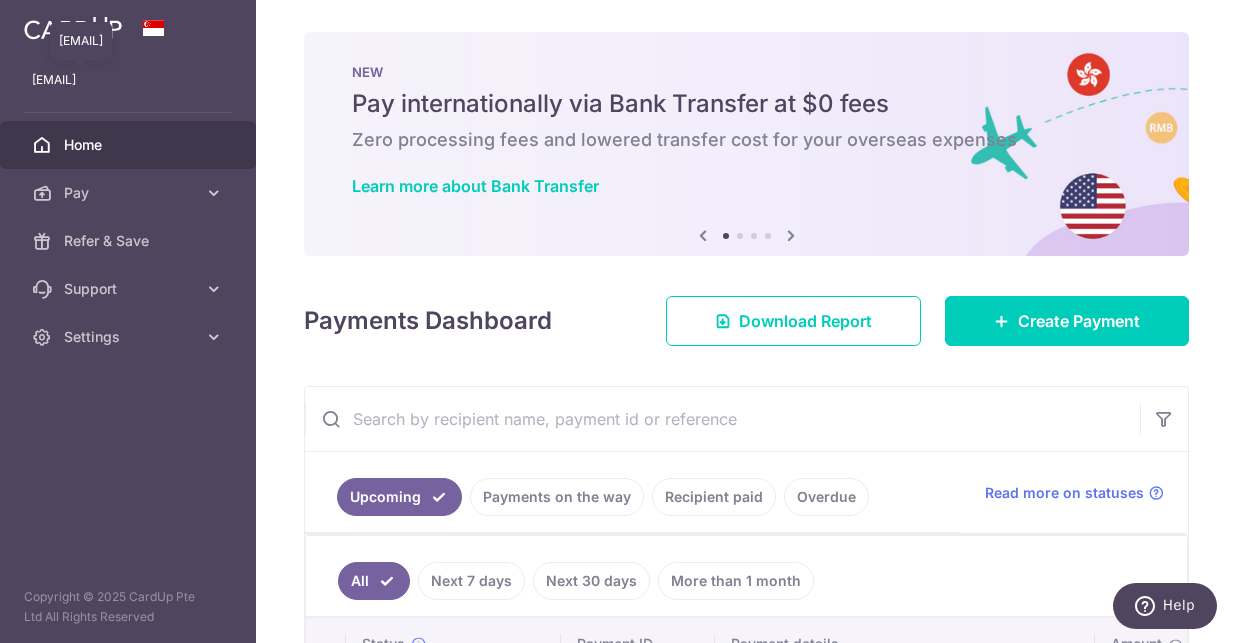 click on "toh.xinying8@gmail.com" at bounding box center [128, 80] 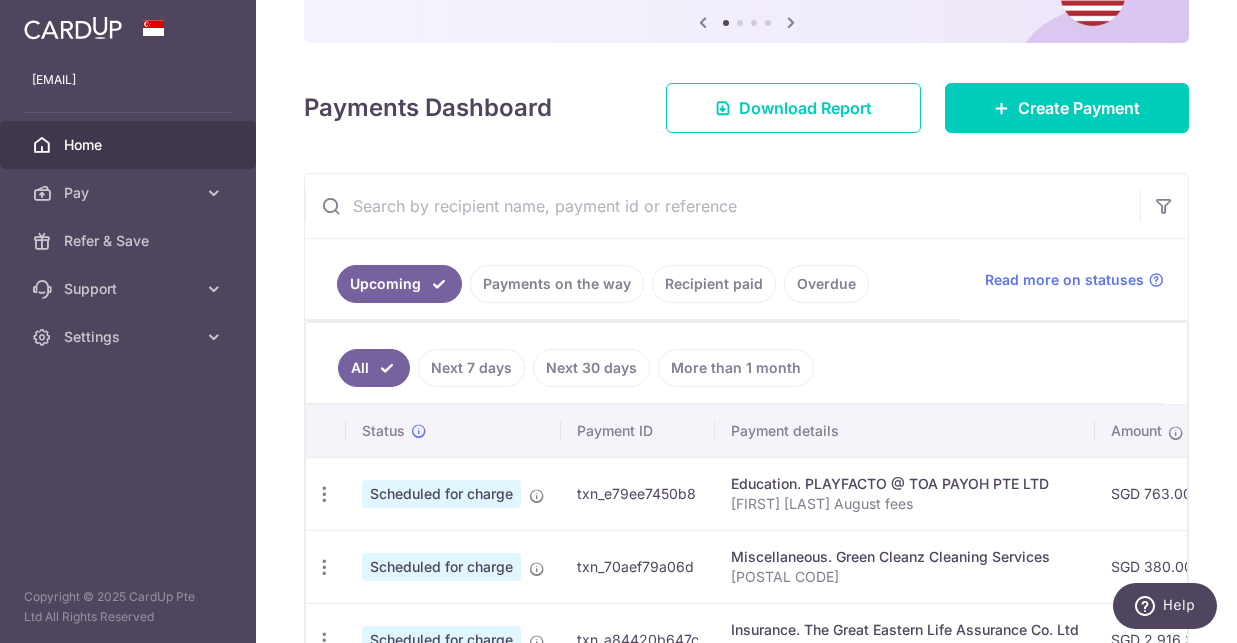 scroll, scrollTop: 0, scrollLeft: 0, axis: both 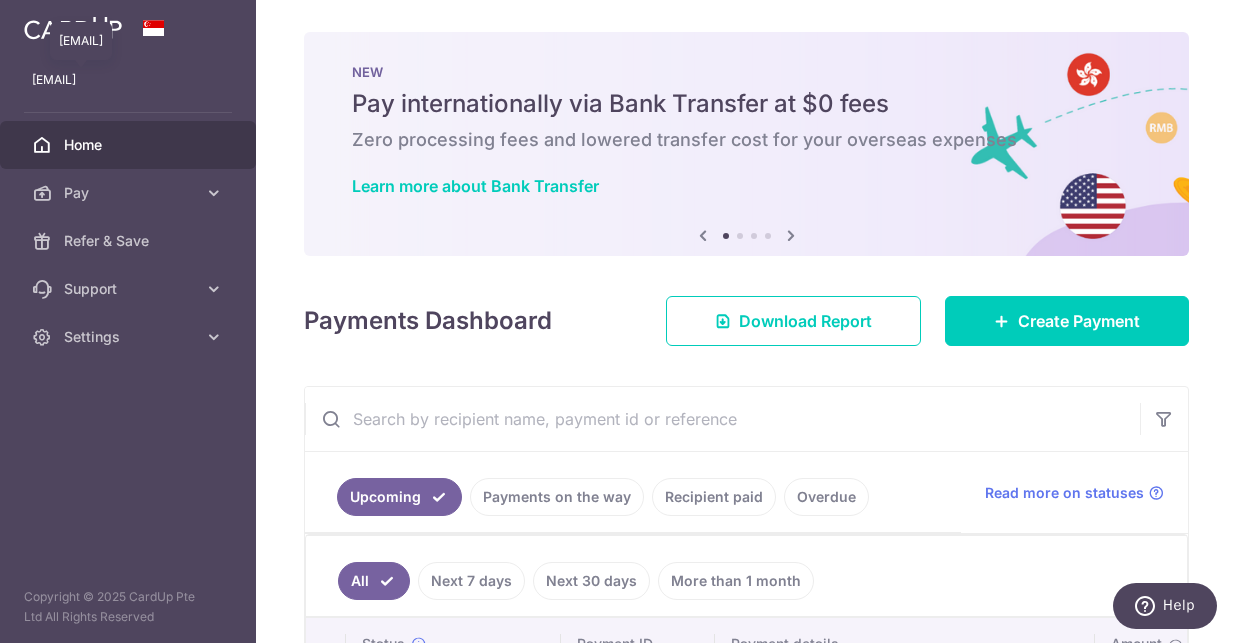 click on "toh.xinying8@gmail.com" at bounding box center [128, 80] 